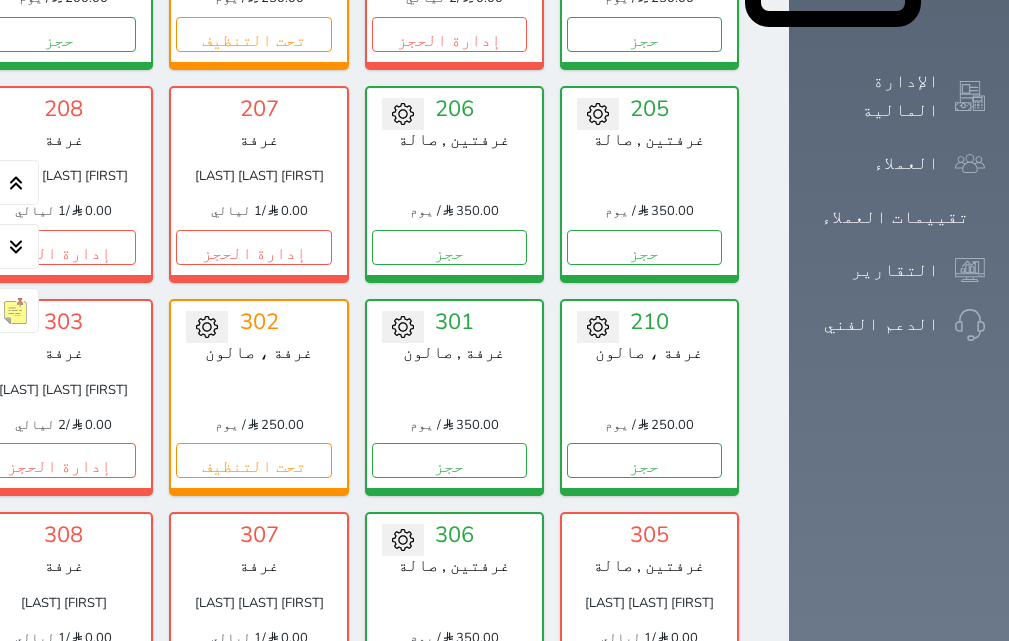 scroll, scrollTop: 1120, scrollLeft: 0, axis: vertical 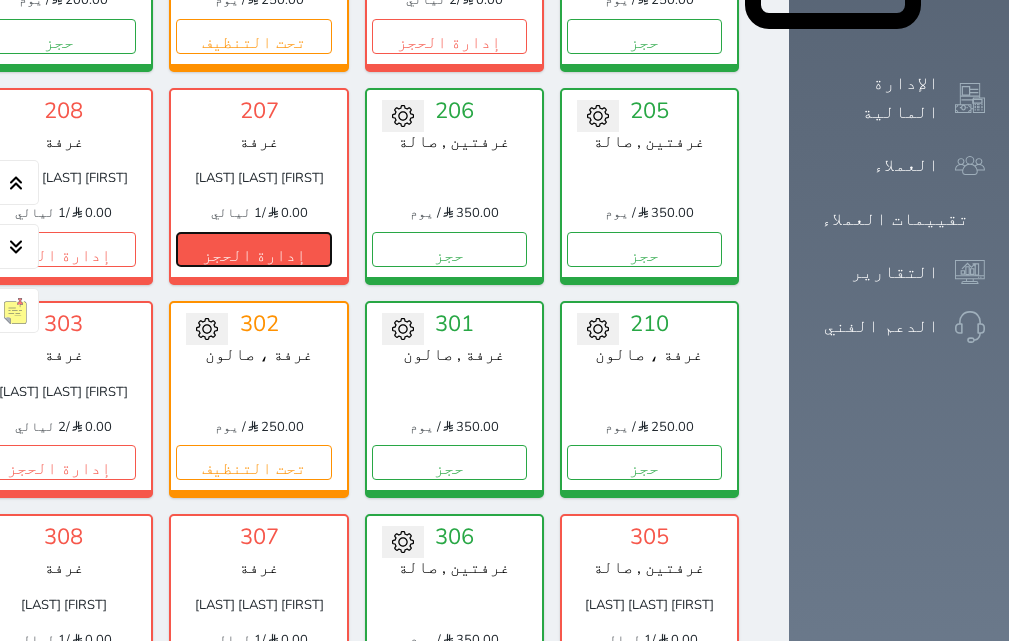 click on "إدارة الحجز" at bounding box center [253, 249] 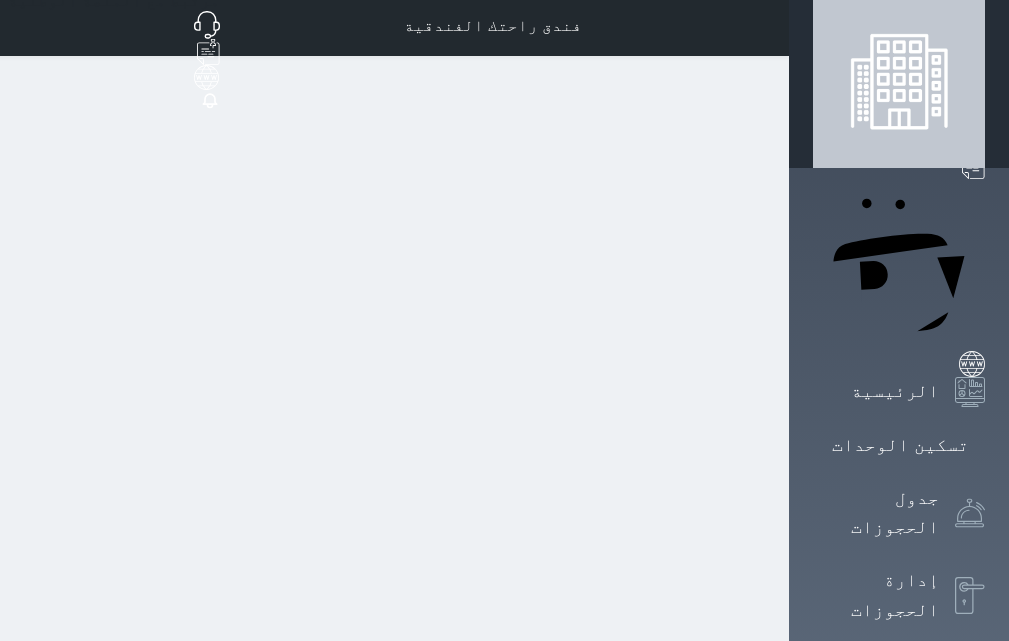 scroll, scrollTop: 0, scrollLeft: 0, axis: both 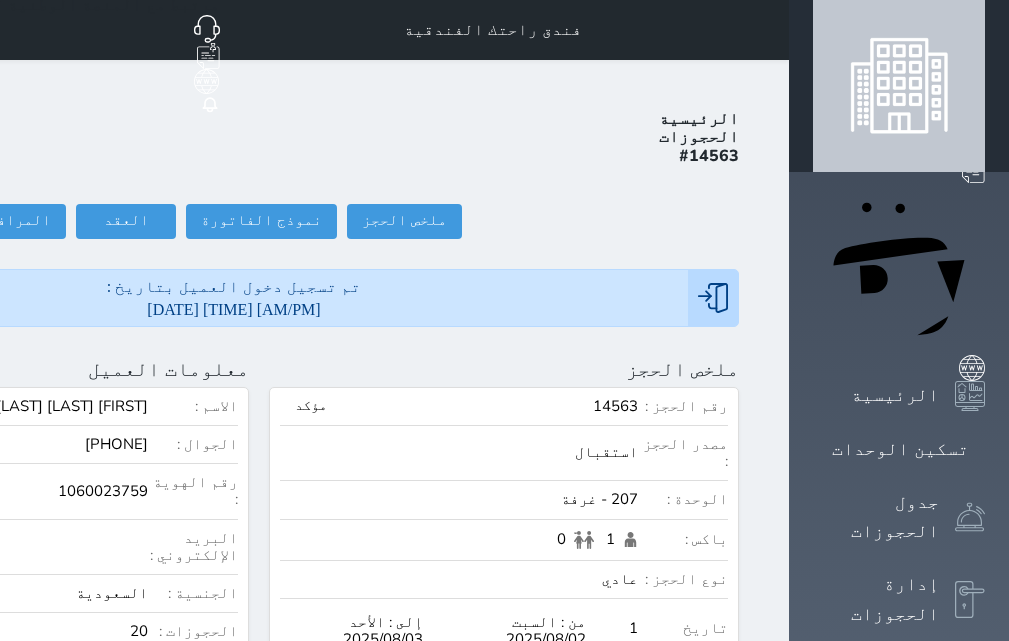 click on "تسجيل مغادرة" at bounding box center [-145, 221] 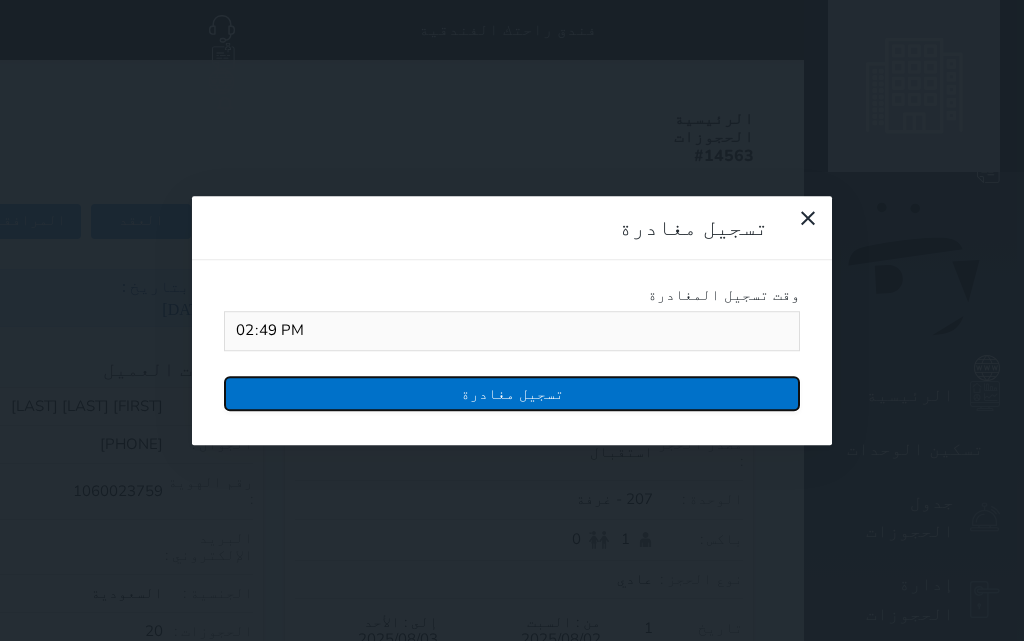 click on "تسجيل مغادرة" at bounding box center (512, 393) 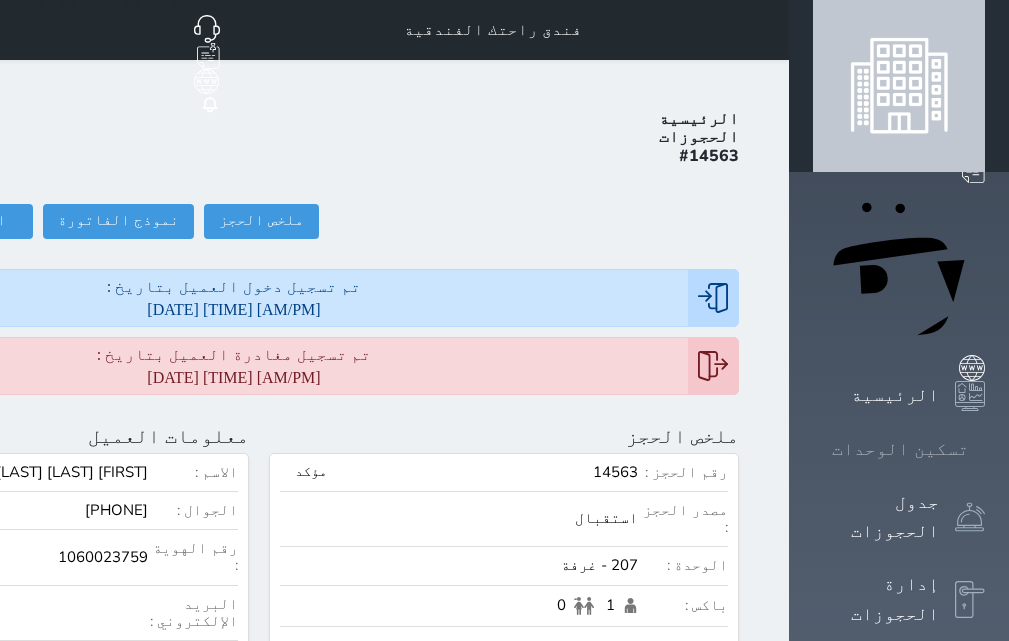 click on "تسكين الوحدات" at bounding box center [899, 449] 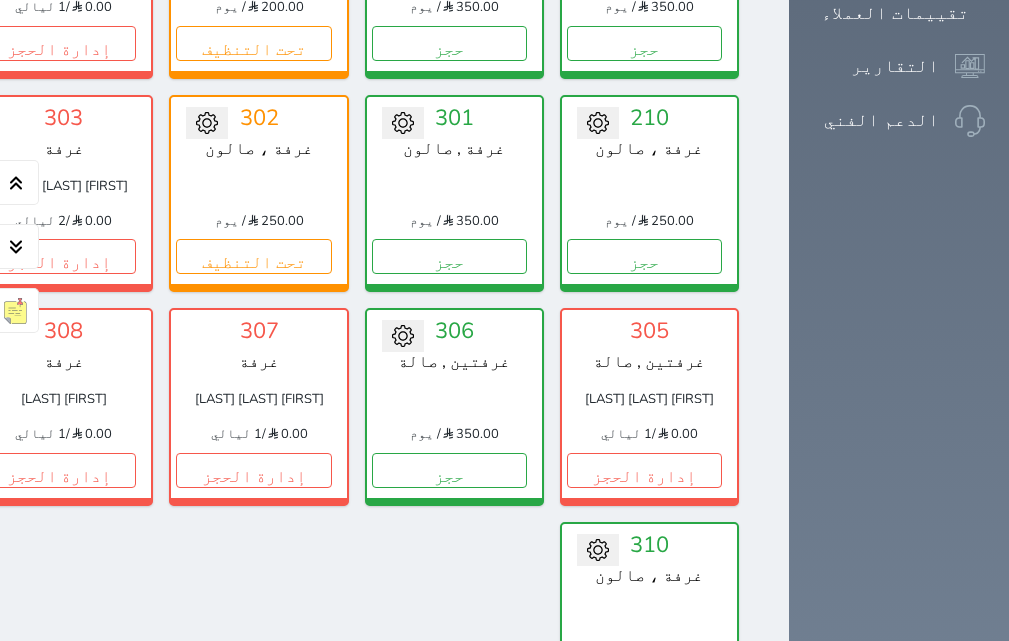 scroll, scrollTop: 1360, scrollLeft: 0, axis: vertical 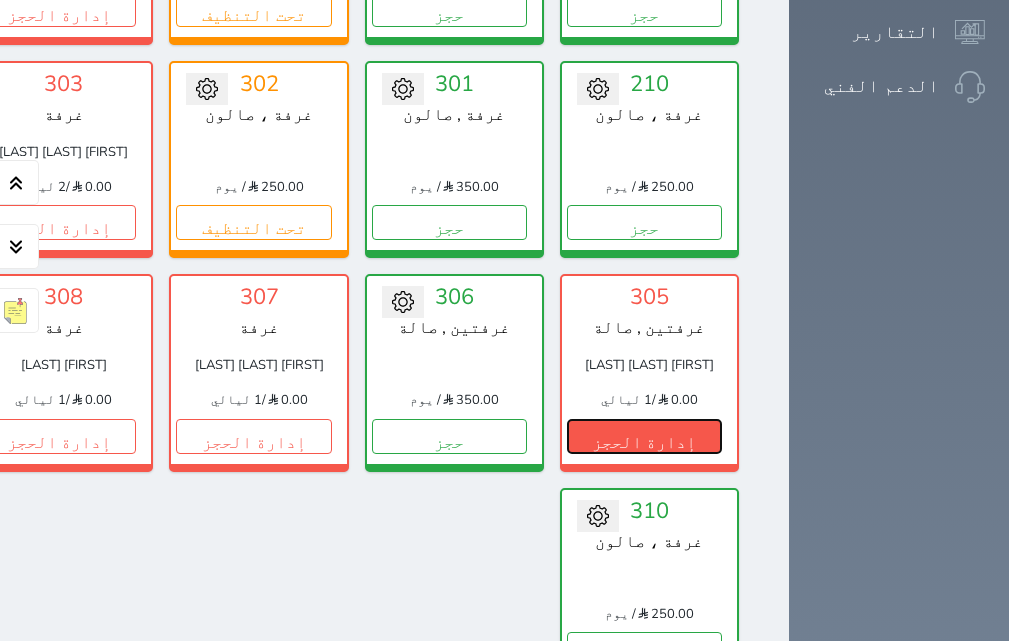 click on "إدارة الحجز" at bounding box center [644, 436] 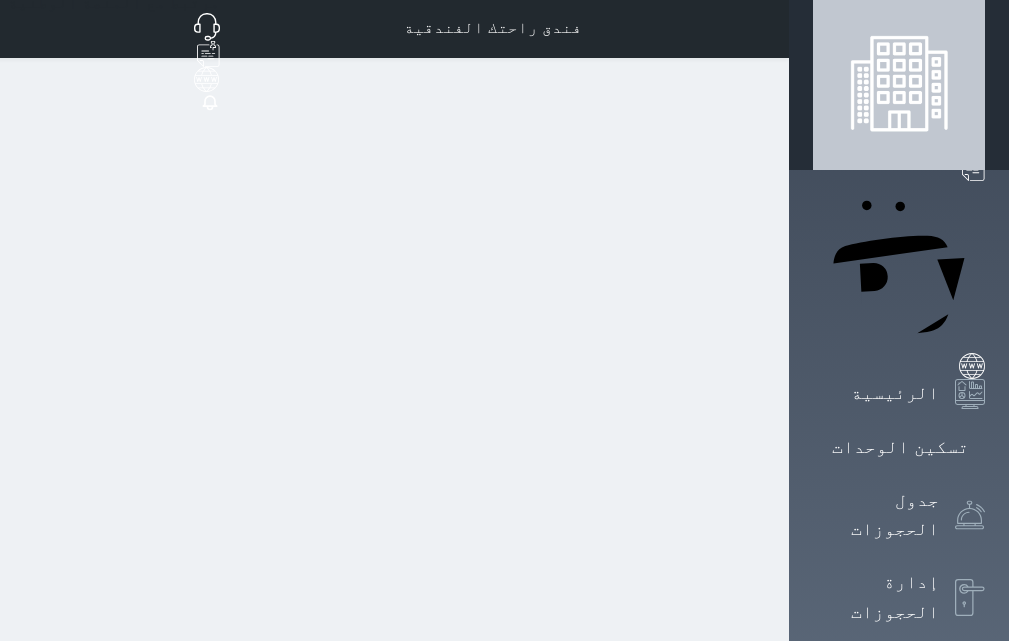scroll, scrollTop: 0, scrollLeft: 0, axis: both 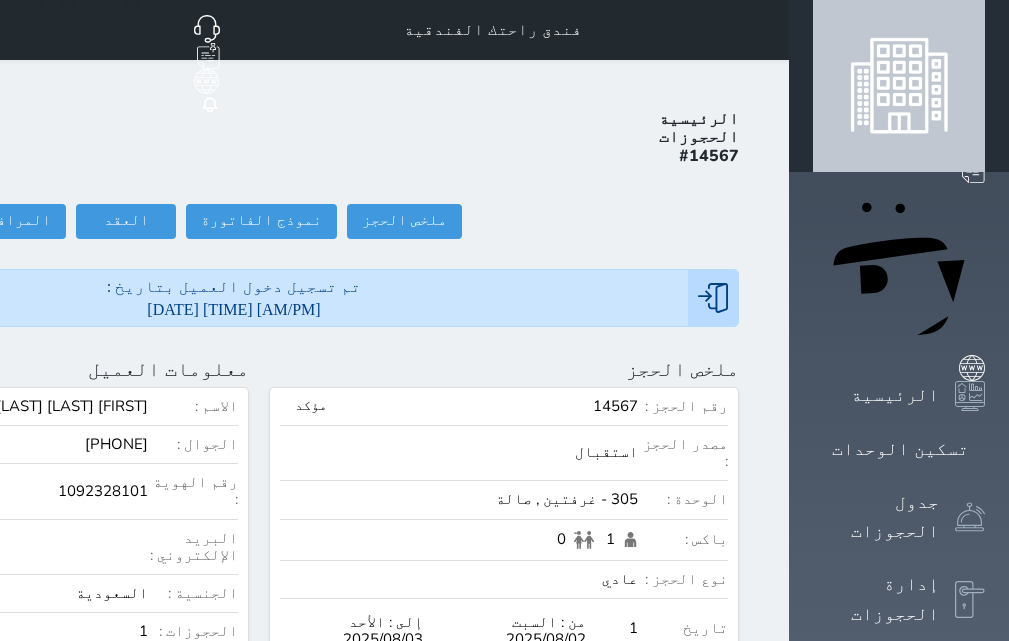 click on "تسجيل مغادرة" at bounding box center [-145, 221] 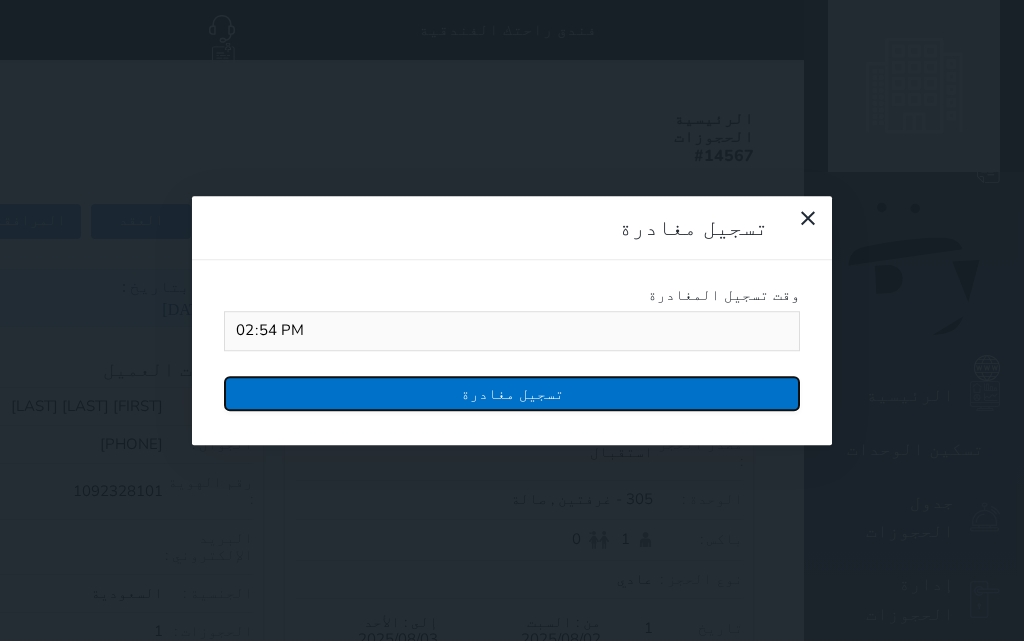 click on "تسجيل مغادرة" at bounding box center [512, 393] 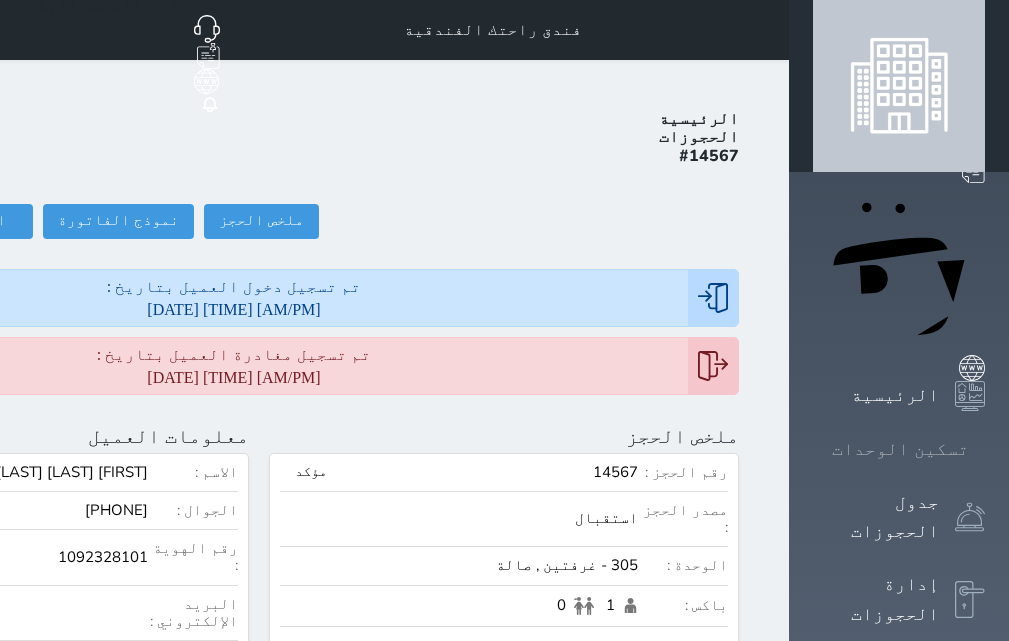 click on "تسكين الوحدات" at bounding box center [900, 449] 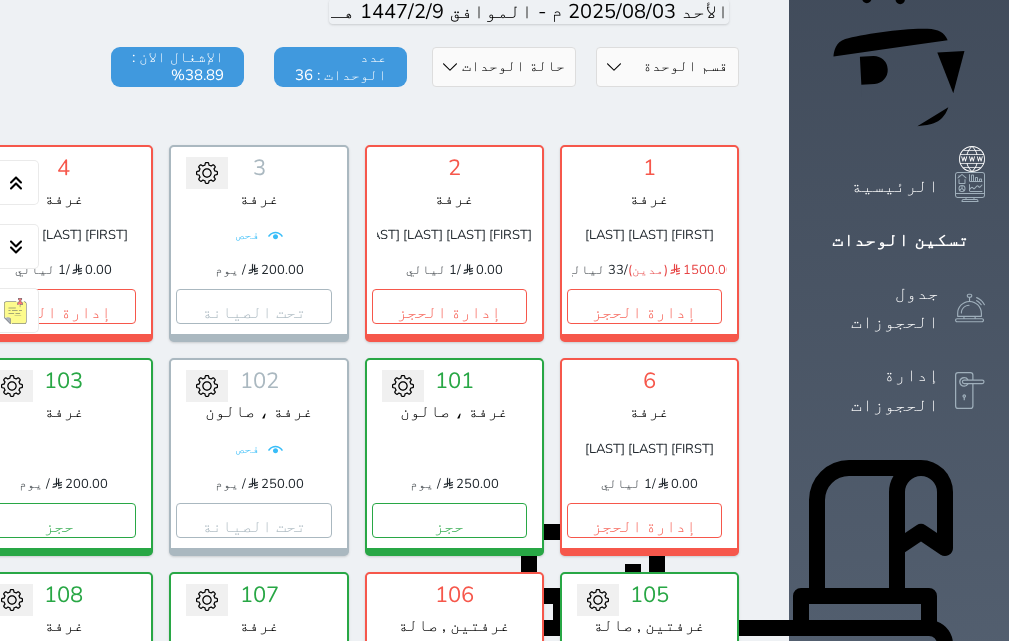 scroll, scrollTop: 260, scrollLeft: 0, axis: vertical 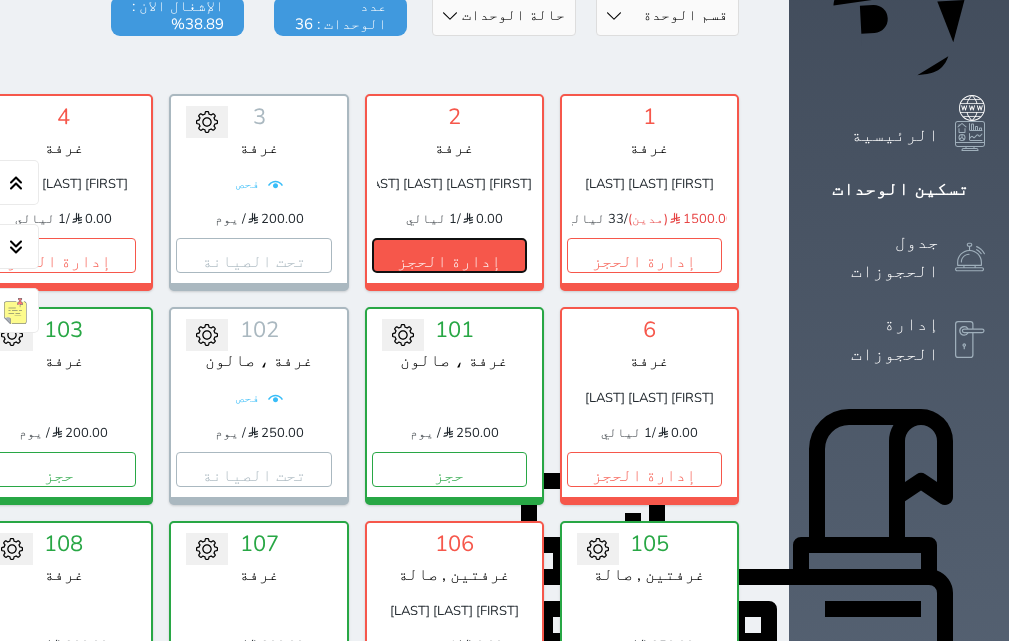 click on "إدارة الحجز" at bounding box center (449, 255) 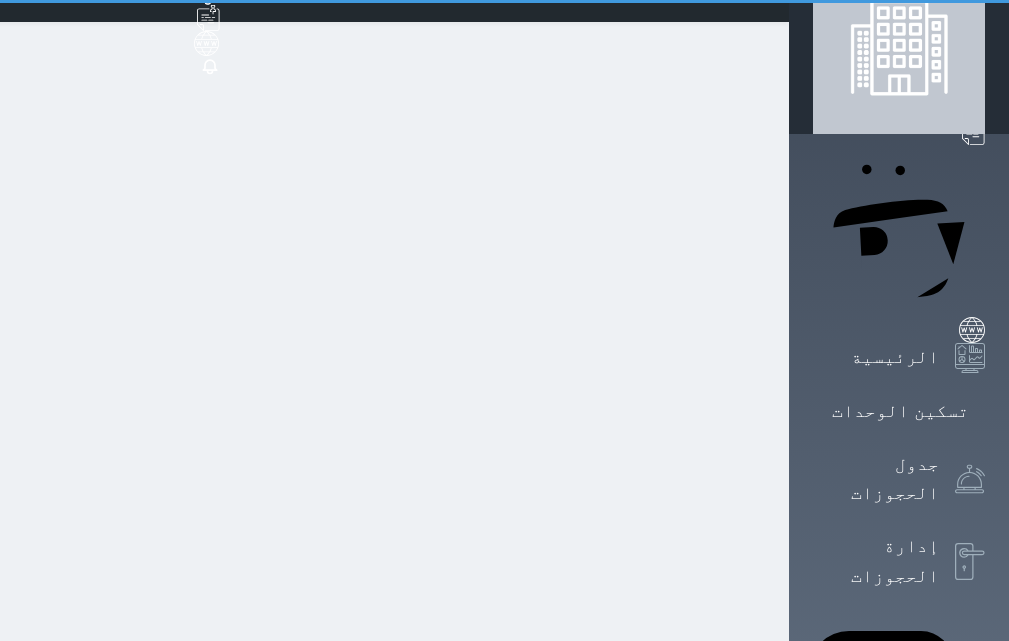 scroll, scrollTop: 0, scrollLeft: 0, axis: both 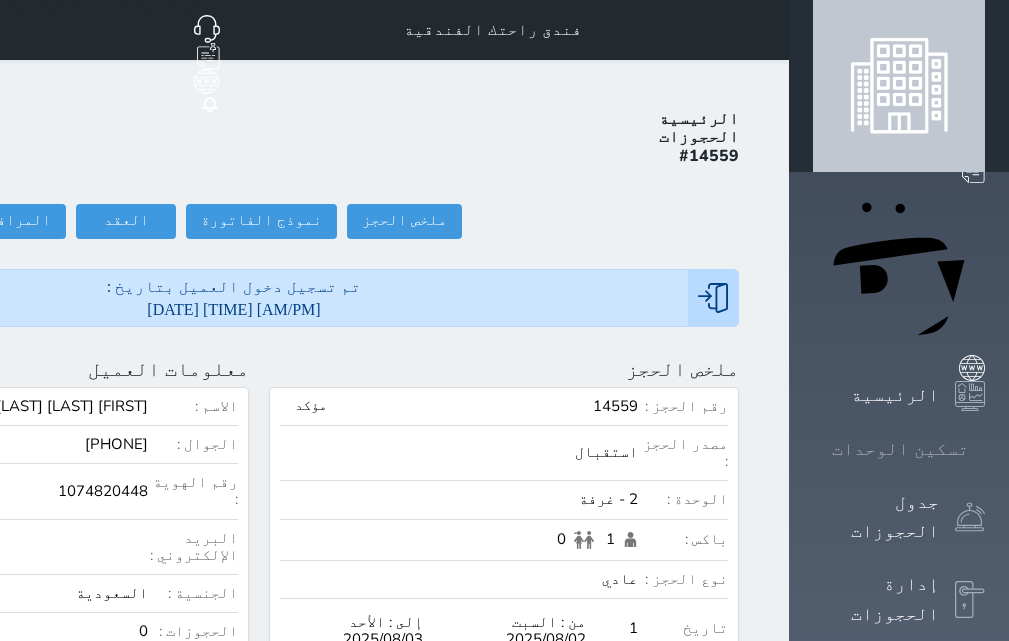 click on "تسكين الوحدات" at bounding box center [900, 449] 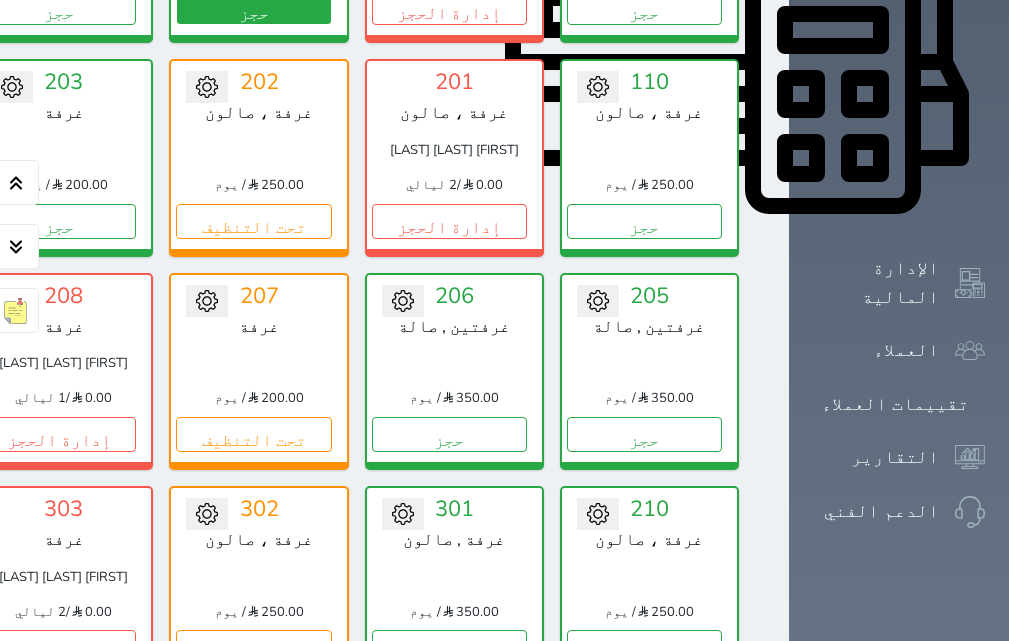 scroll, scrollTop: 960, scrollLeft: 0, axis: vertical 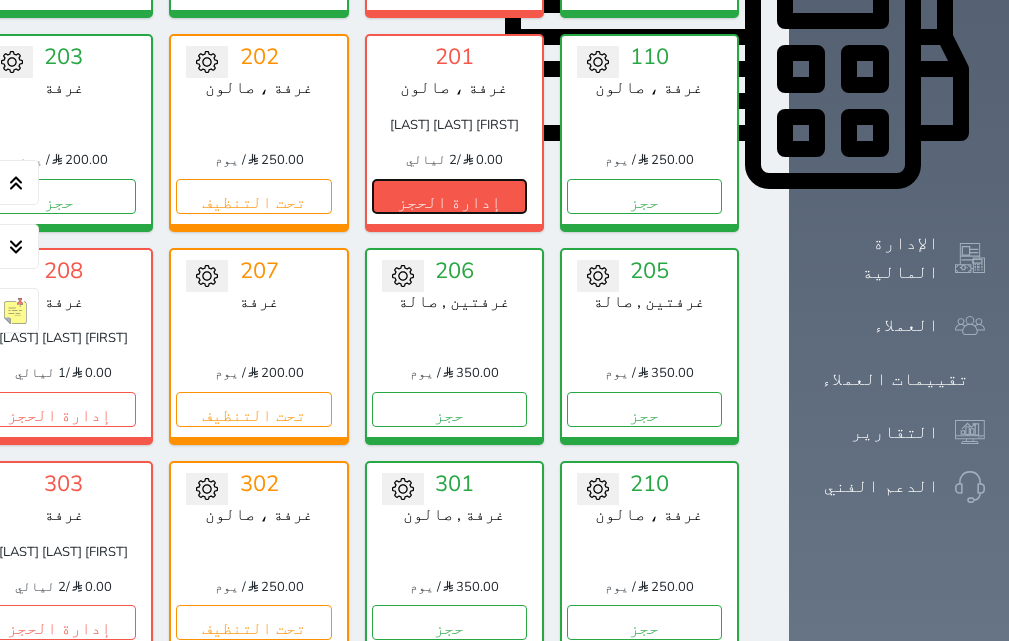 click on "إدارة الحجز" at bounding box center (449, 196) 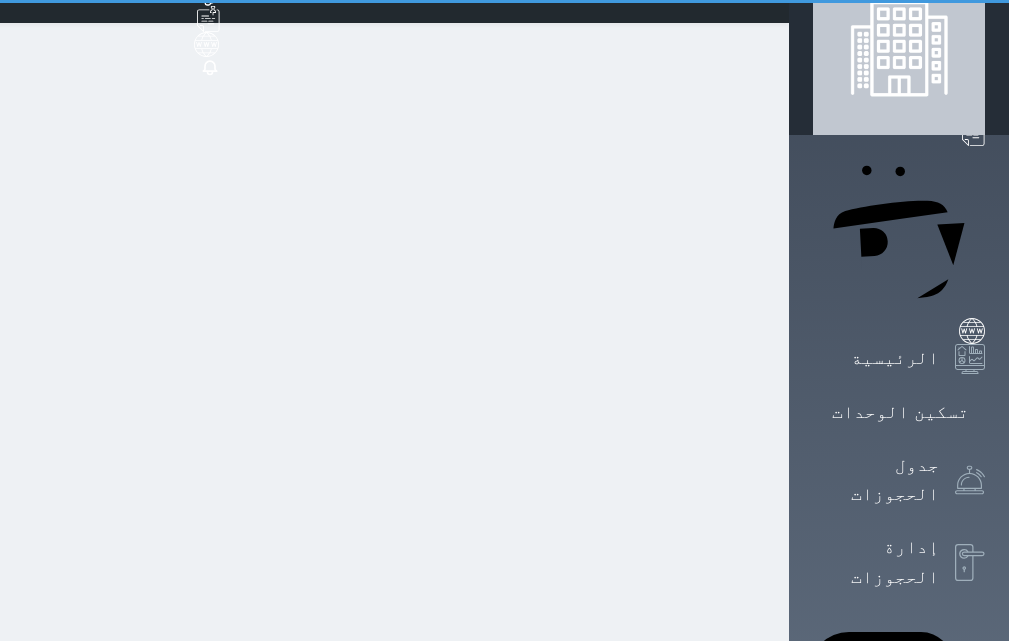 scroll, scrollTop: 0, scrollLeft: 0, axis: both 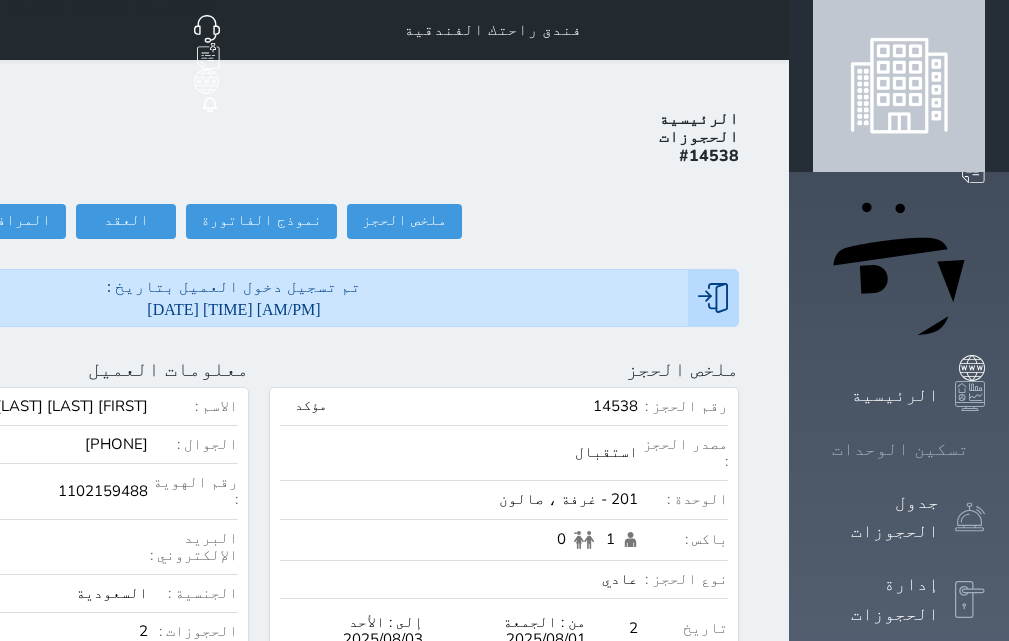 click on "تسكين الوحدات" at bounding box center [900, 449] 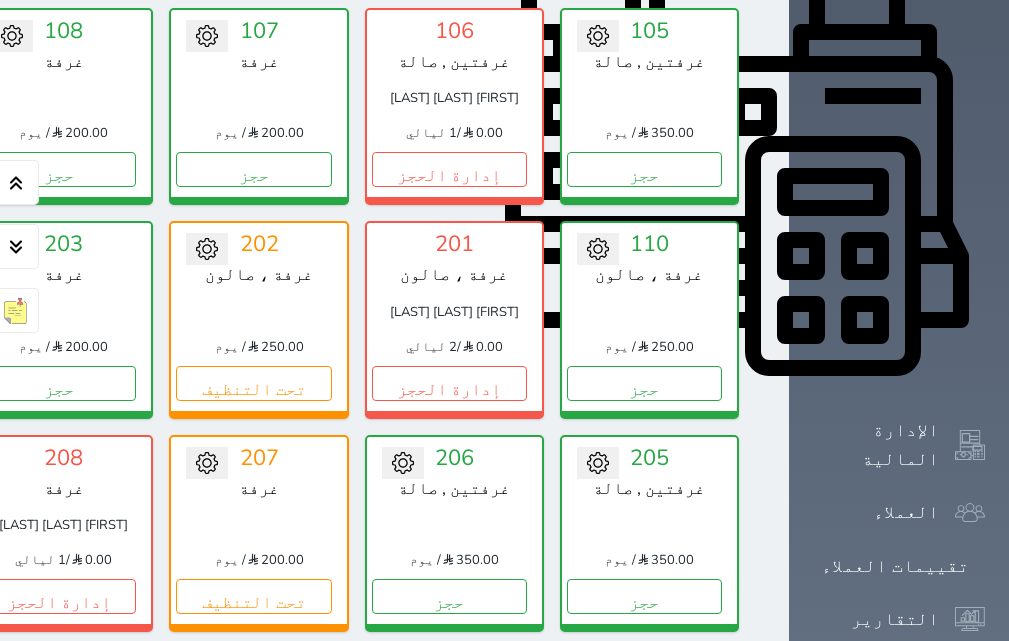 scroll, scrollTop: 760, scrollLeft: 0, axis: vertical 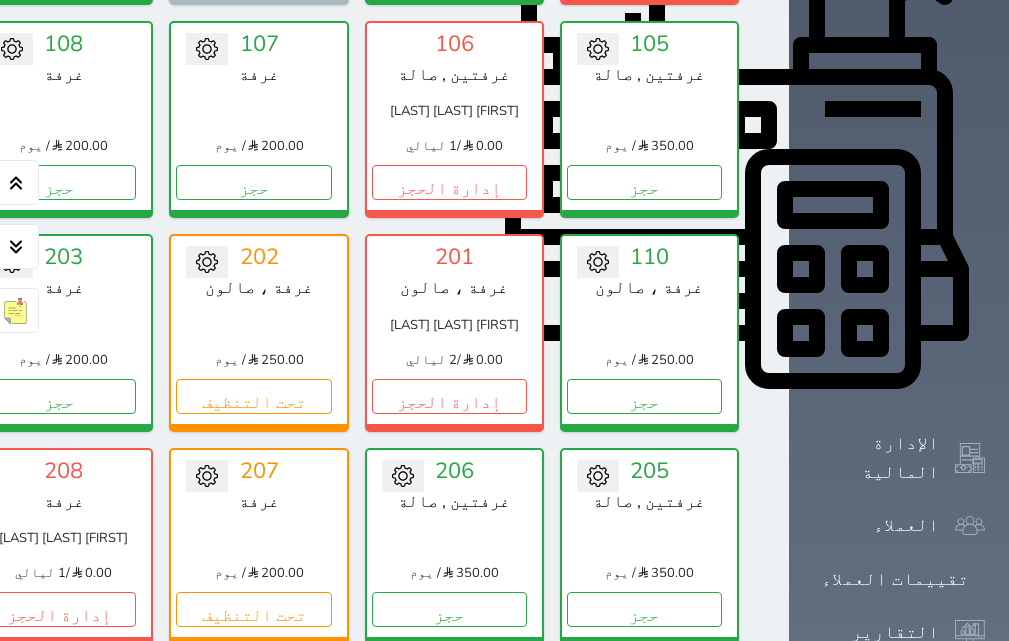 click on "تحت التنظيف" at bounding box center [-137, 396] 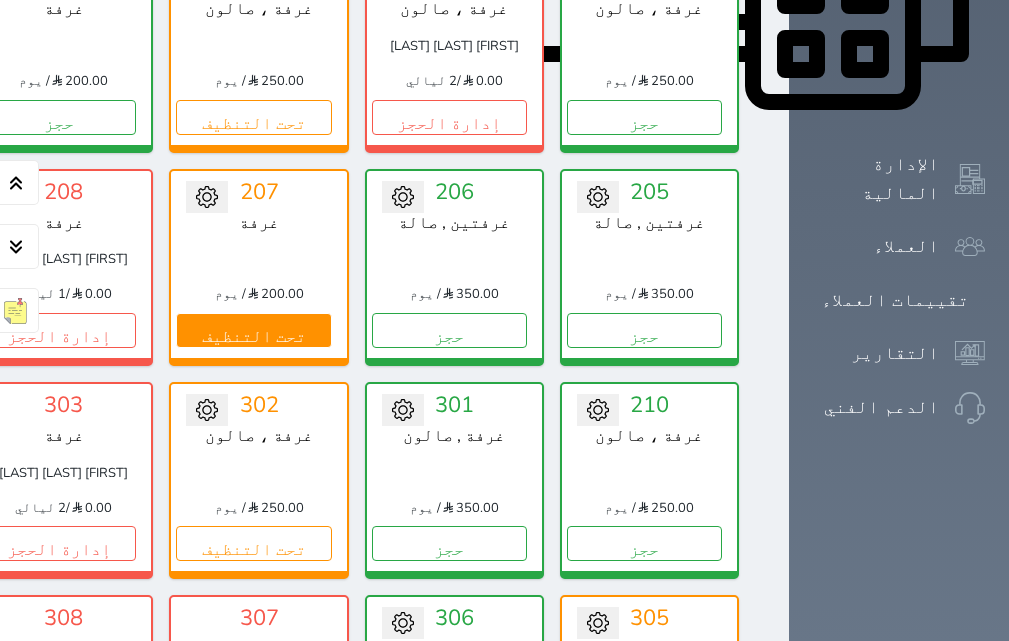 scroll, scrollTop: 960, scrollLeft: 0, axis: vertical 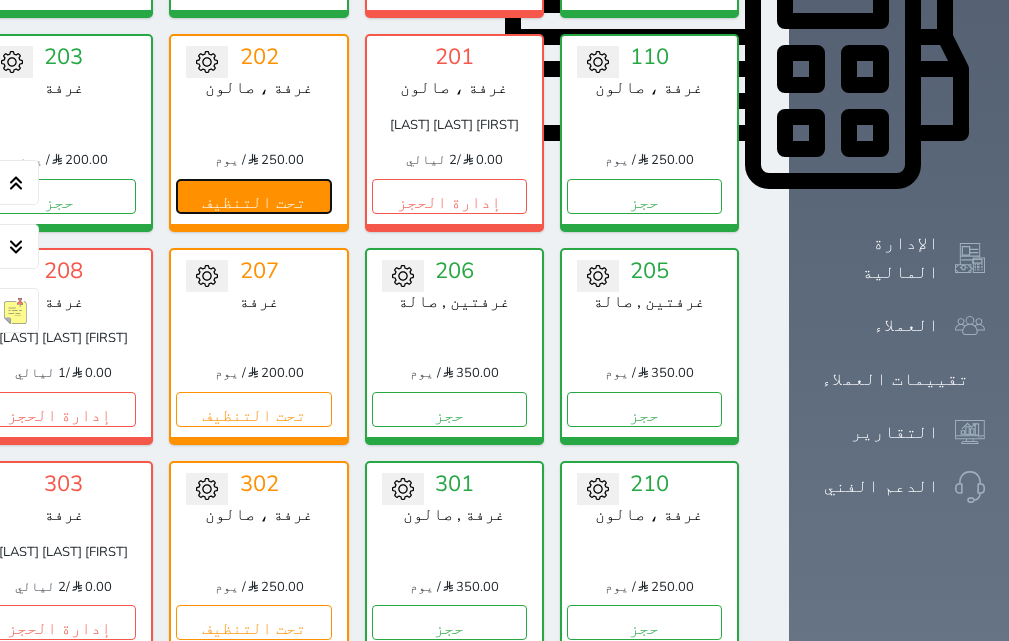 click on "تحت التنظيف" at bounding box center [253, 196] 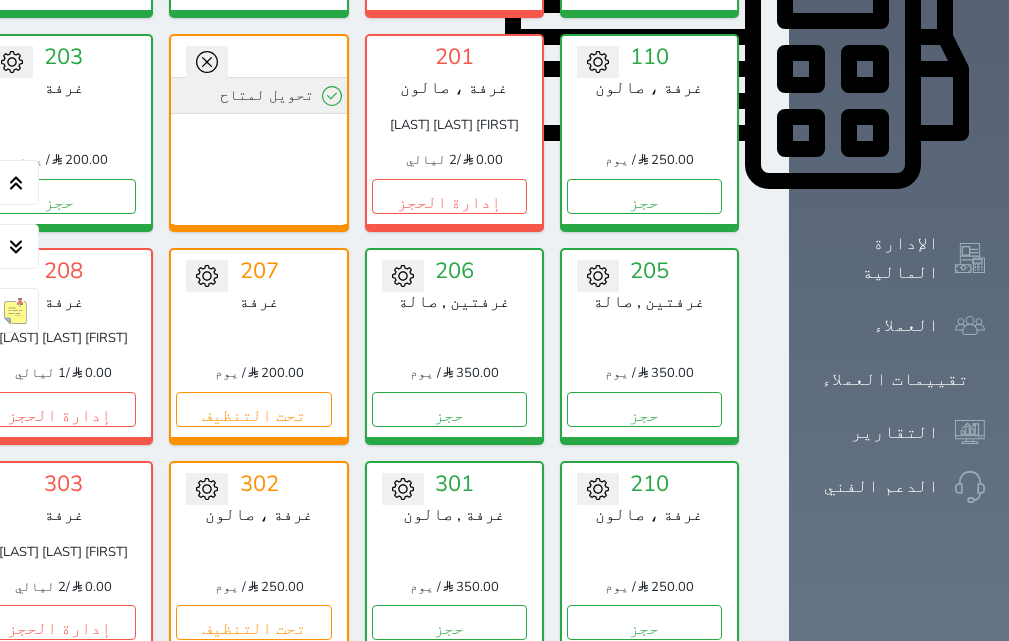 click 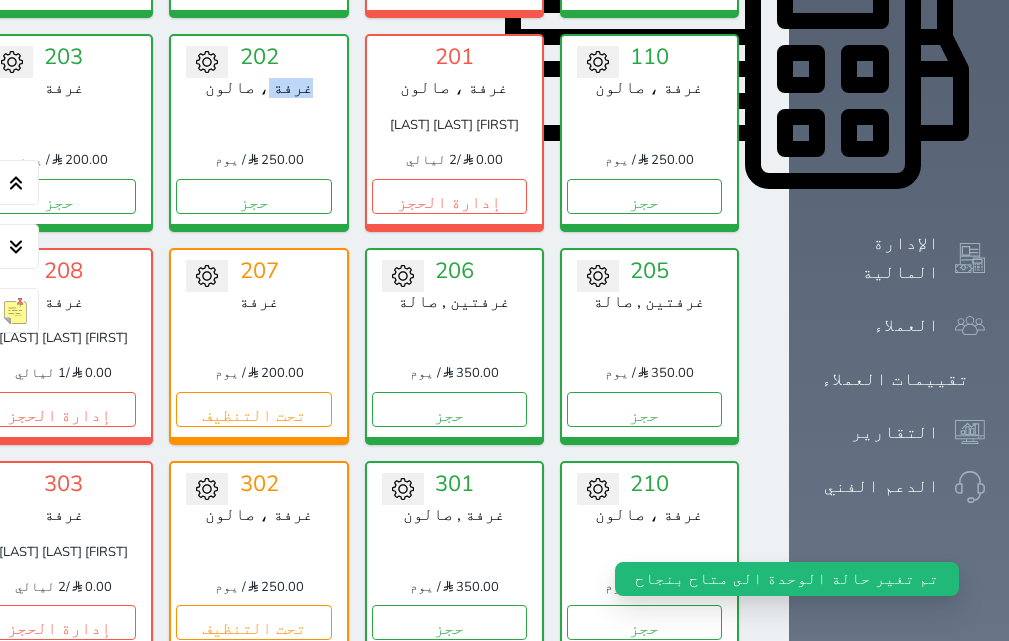 click on "غرفة ، صالون" at bounding box center [258, 88] 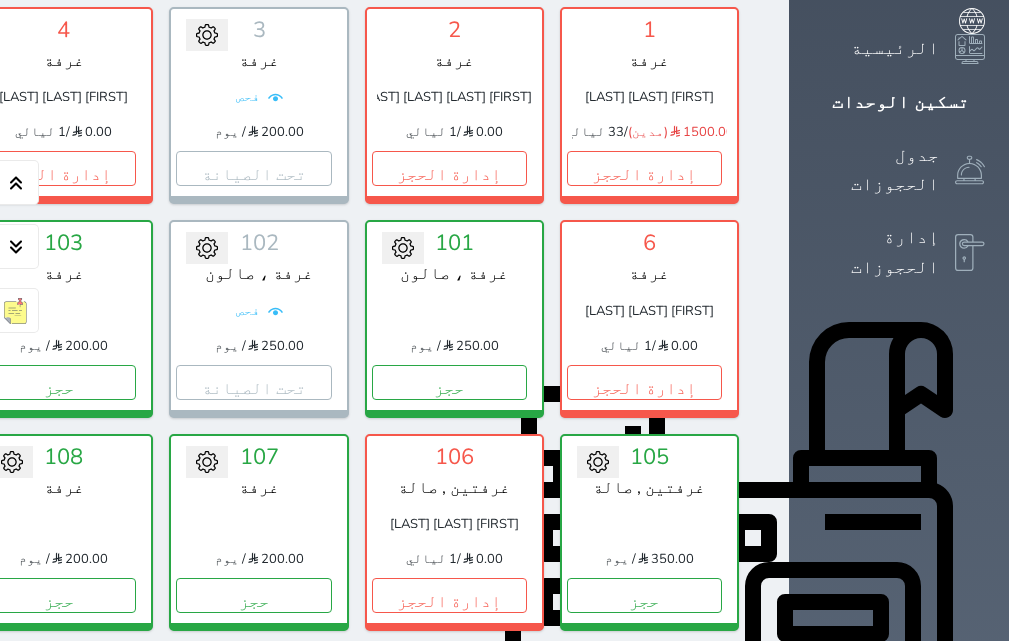 scroll, scrollTop: 260, scrollLeft: 0, axis: vertical 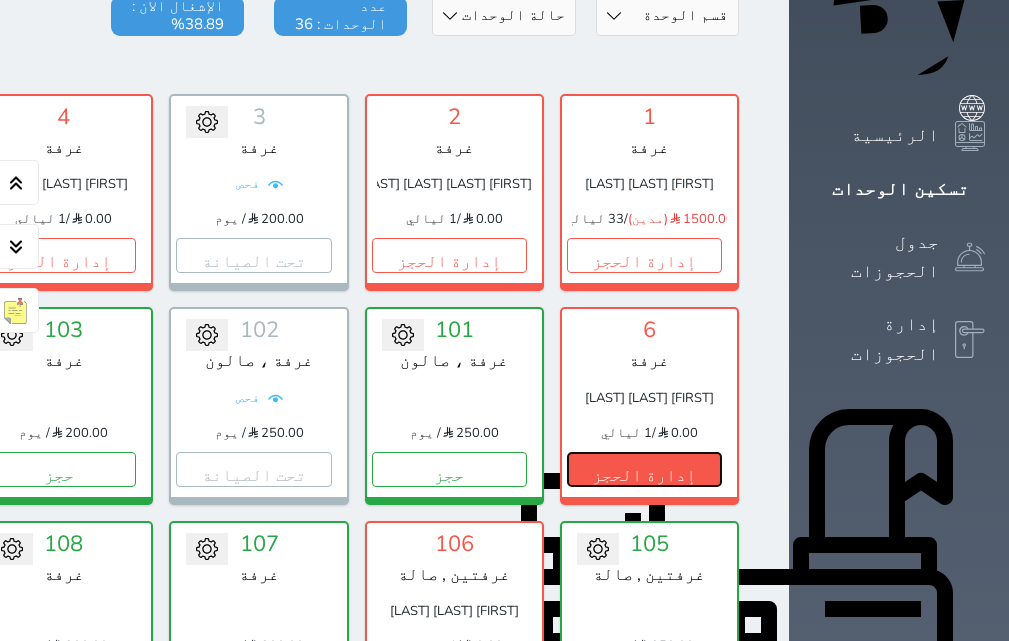click on "إدارة الحجز" at bounding box center (644, 469) 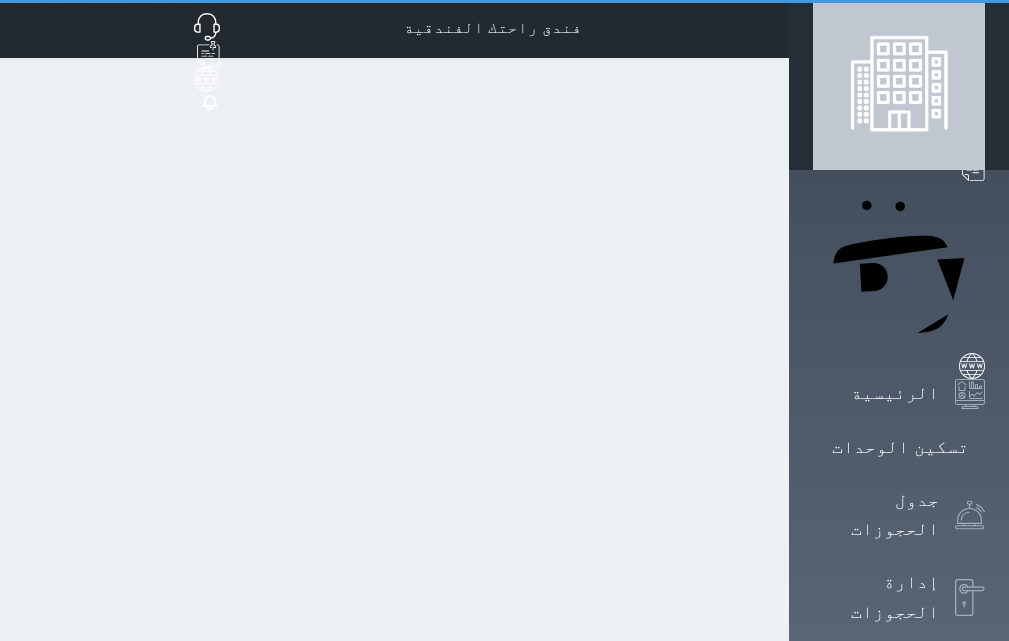 scroll, scrollTop: 0, scrollLeft: 0, axis: both 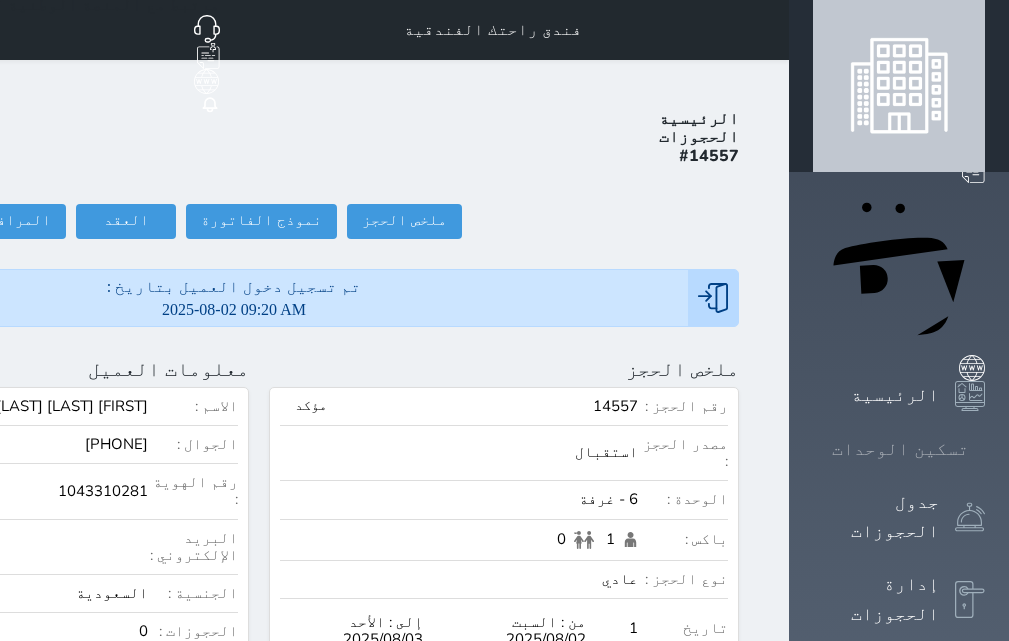click on "تسكين الوحدات" at bounding box center (900, 449) 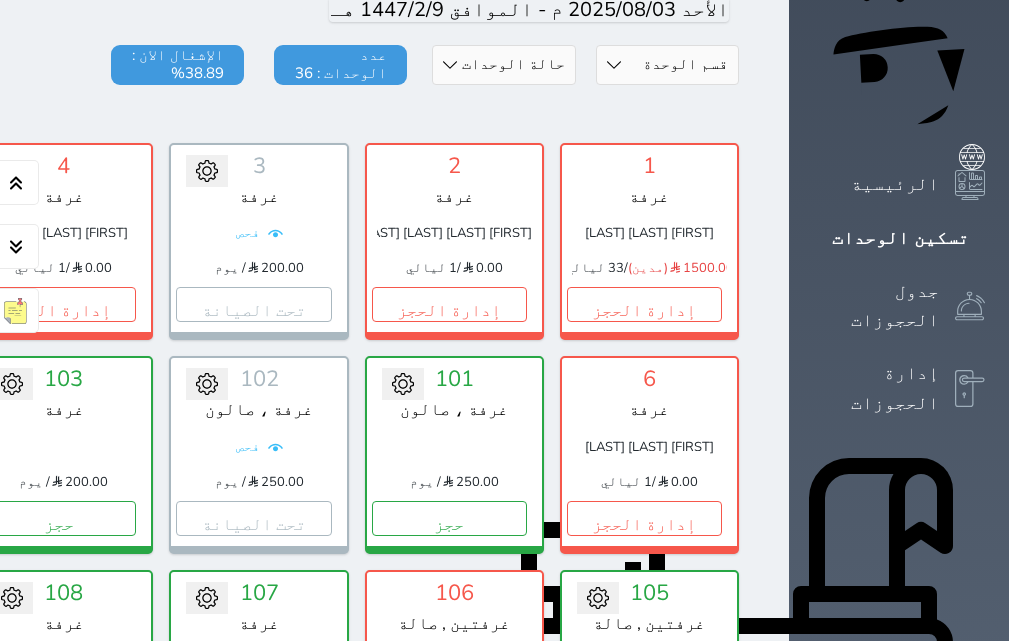 scroll, scrollTop: 260, scrollLeft: 0, axis: vertical 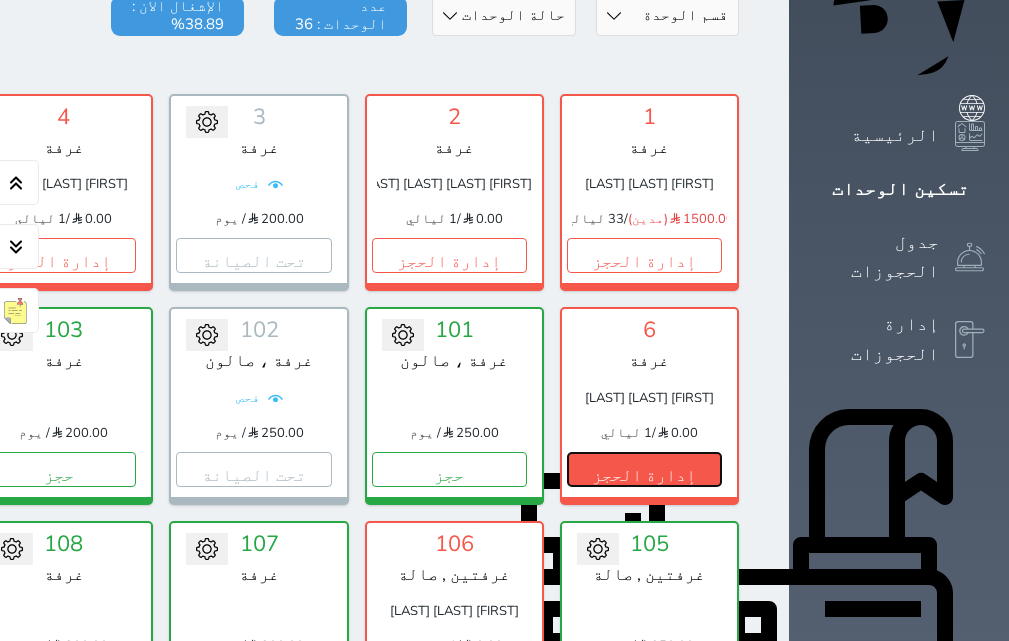 click on "إدارة الحجز" at bounding box center (644, 469) 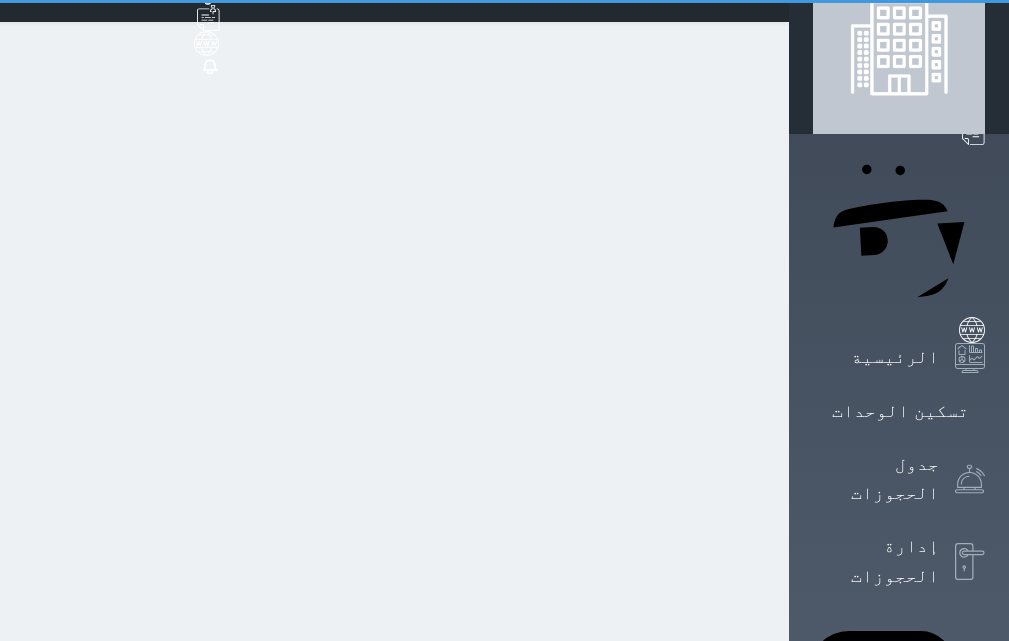 scroll, scrollTop: 0, scrollLeft: 0, axis: both 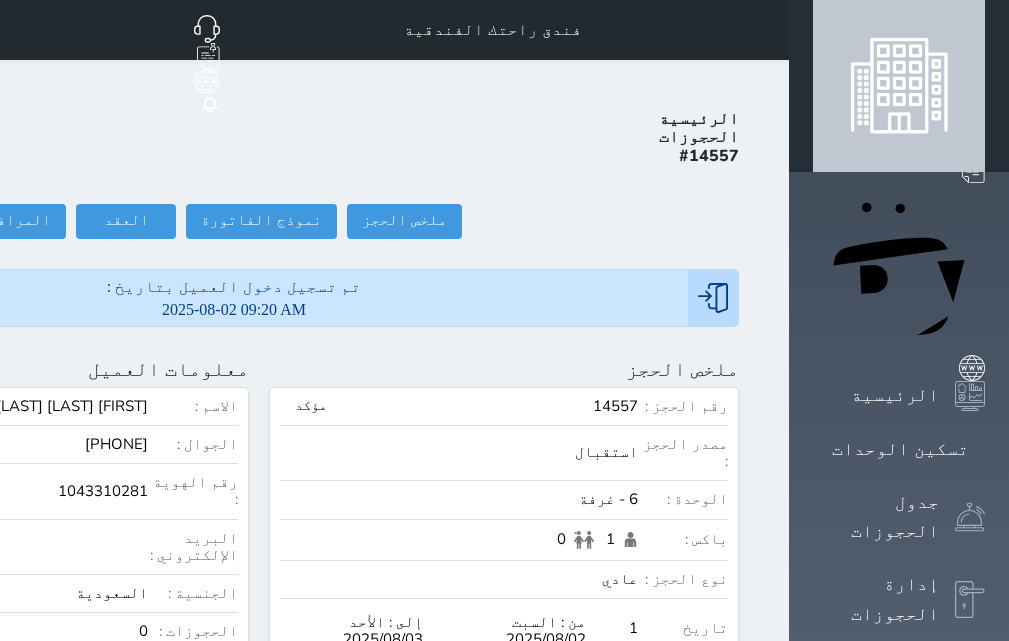 click on "تسجيل مغادرة" at bounding box center (-145, 221) 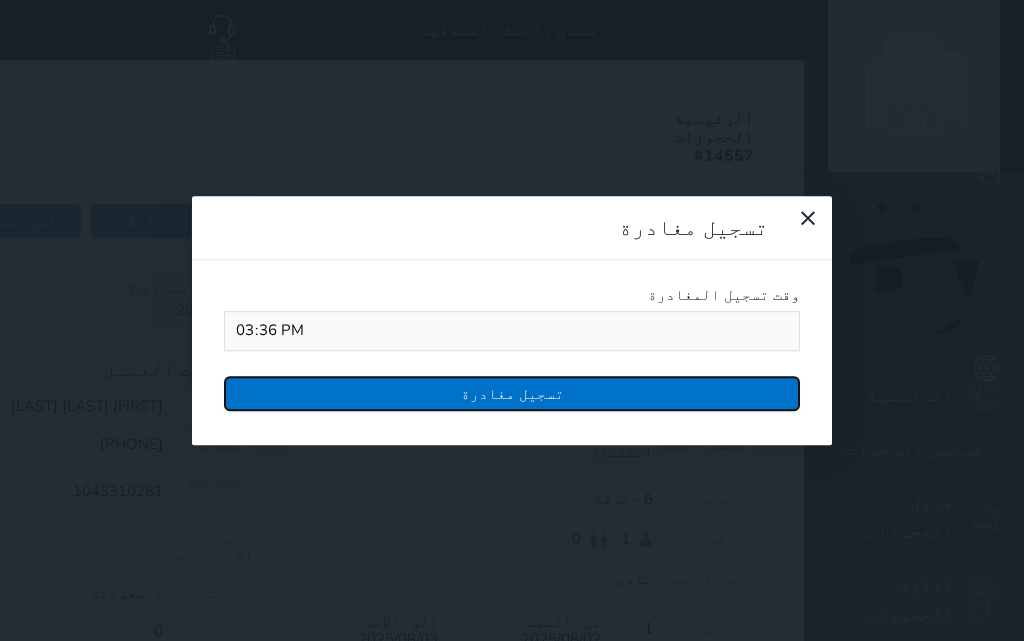 click on "تسجيل مغادرة" at bounding box center [512, 393] 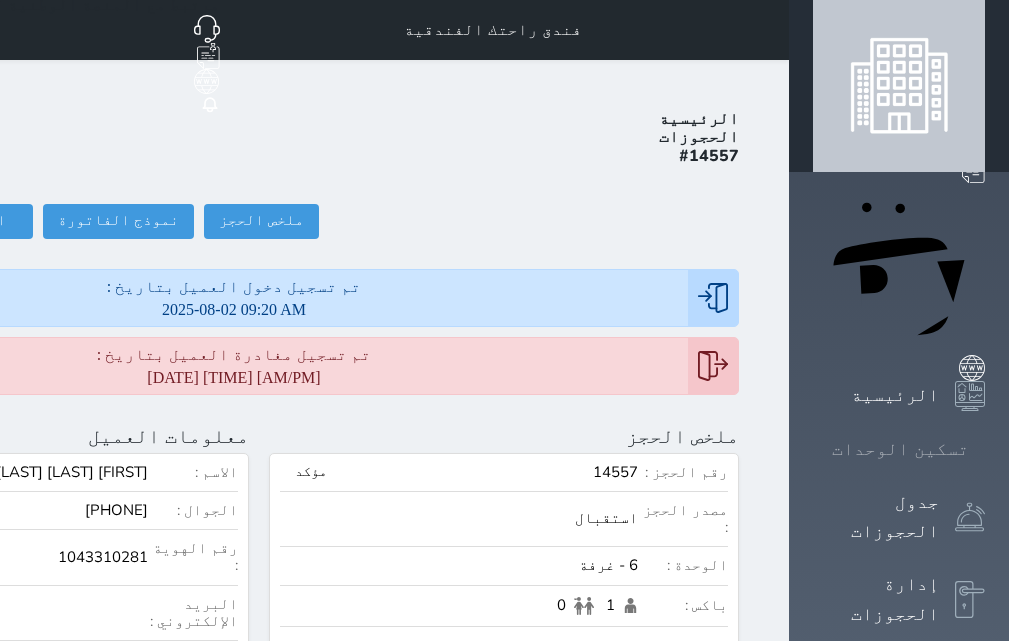 click on "تسكين الوحدات" at bounding box center (900, 449) 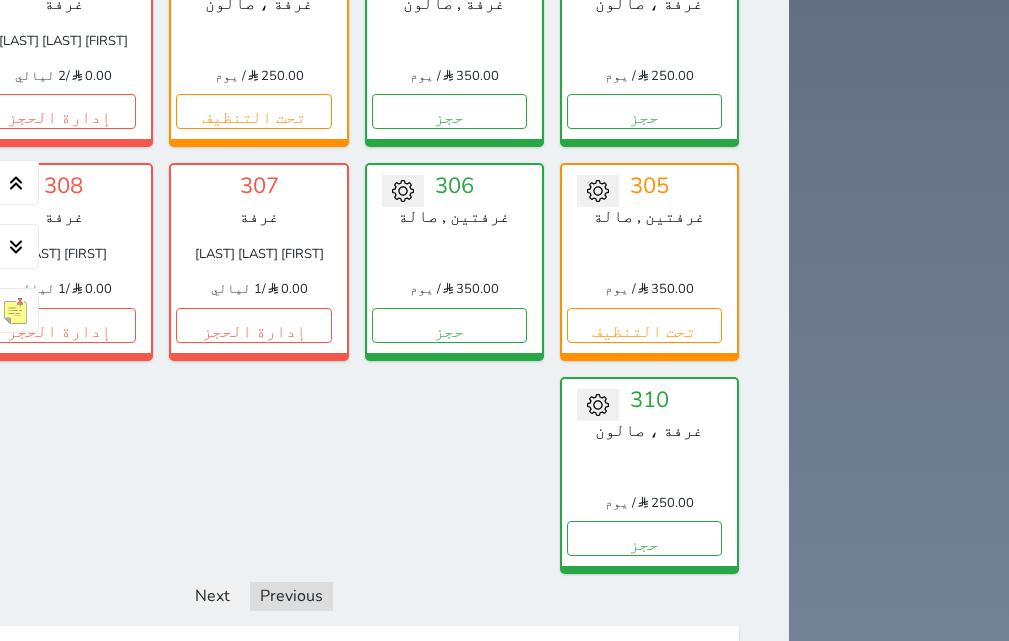 scroll, scrollTop: 1700, scrollLeft: 0, axis: vertical 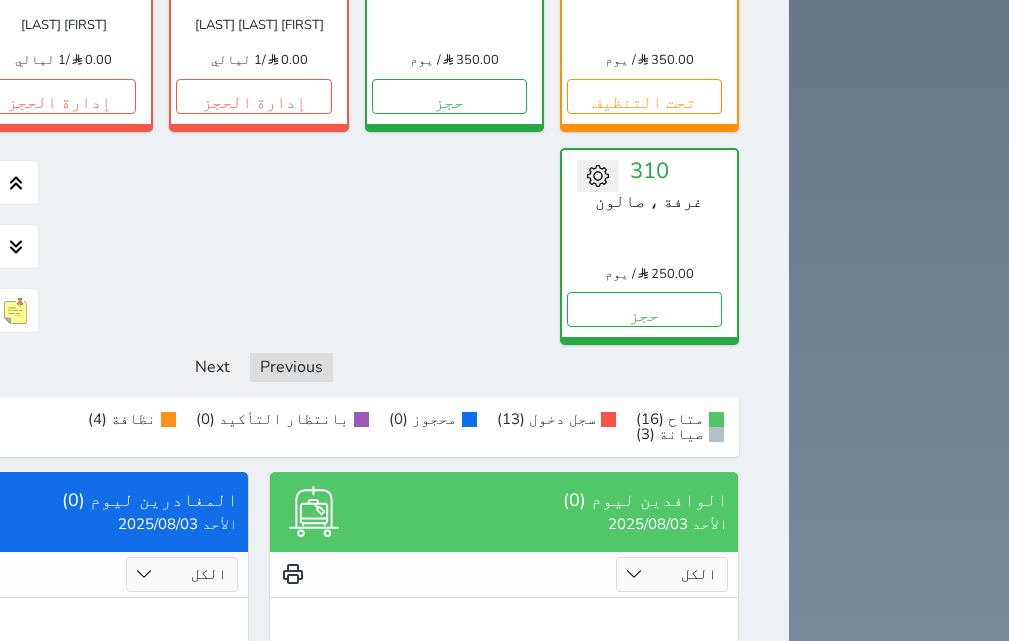 click on "إدارة الحجز" at bounding box center [-137, 96] 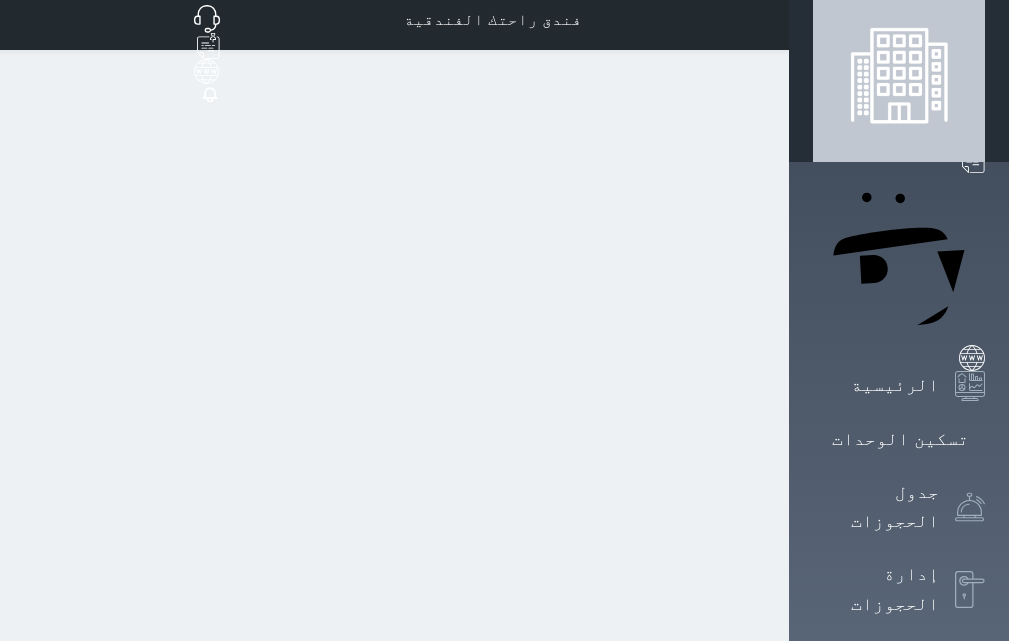 scroll, scrollTop: 0, scrollLeft: 0, axis: both 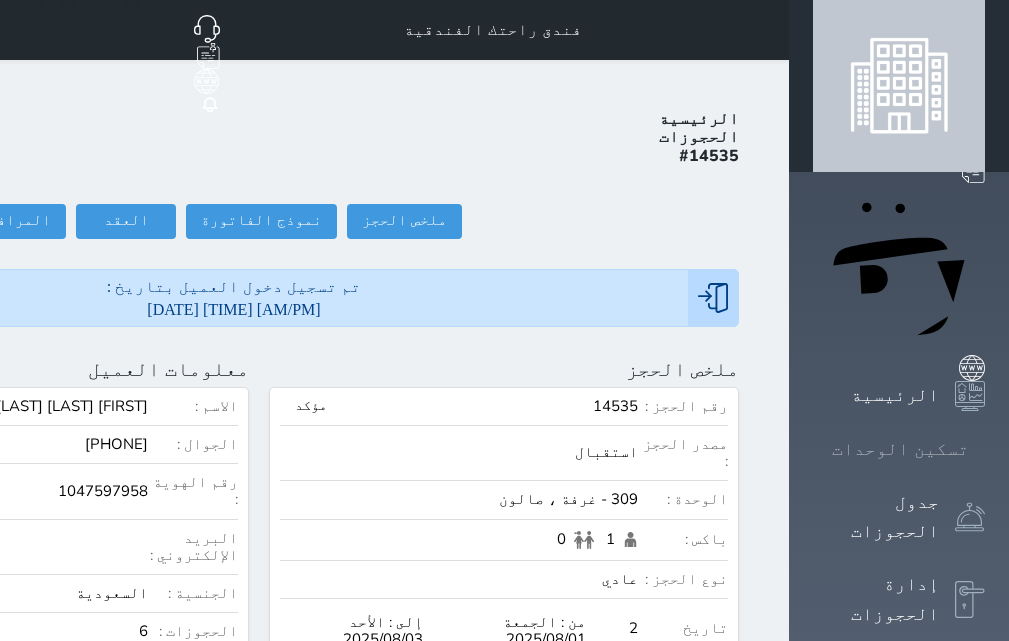 click on "تسكين الوحدات" at bounding box center [900, 449] 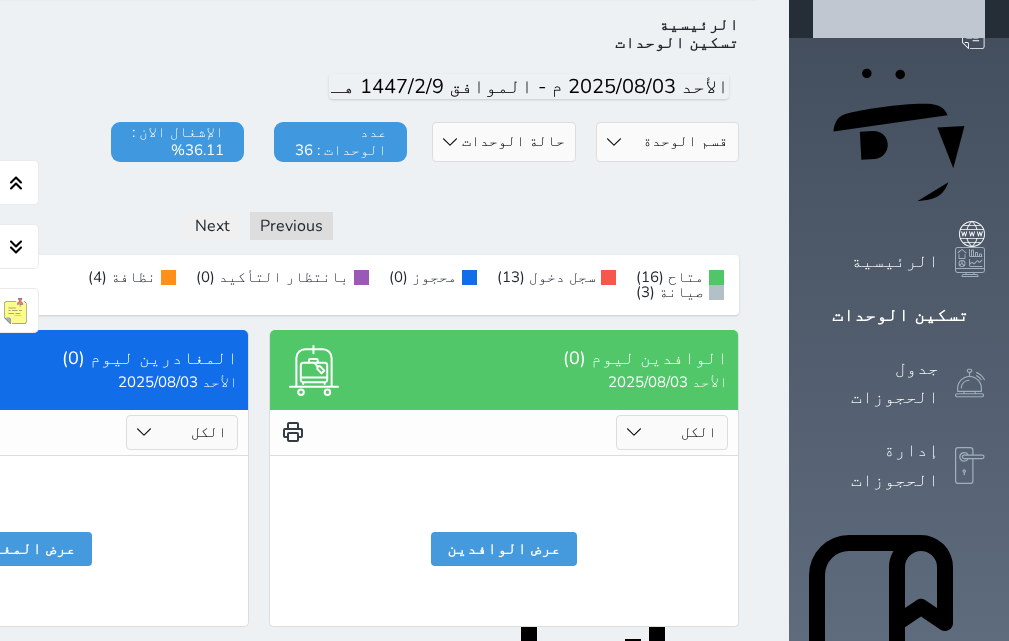 scroll, scrollTop: 169, scrollLeft: 0, axis: vertical 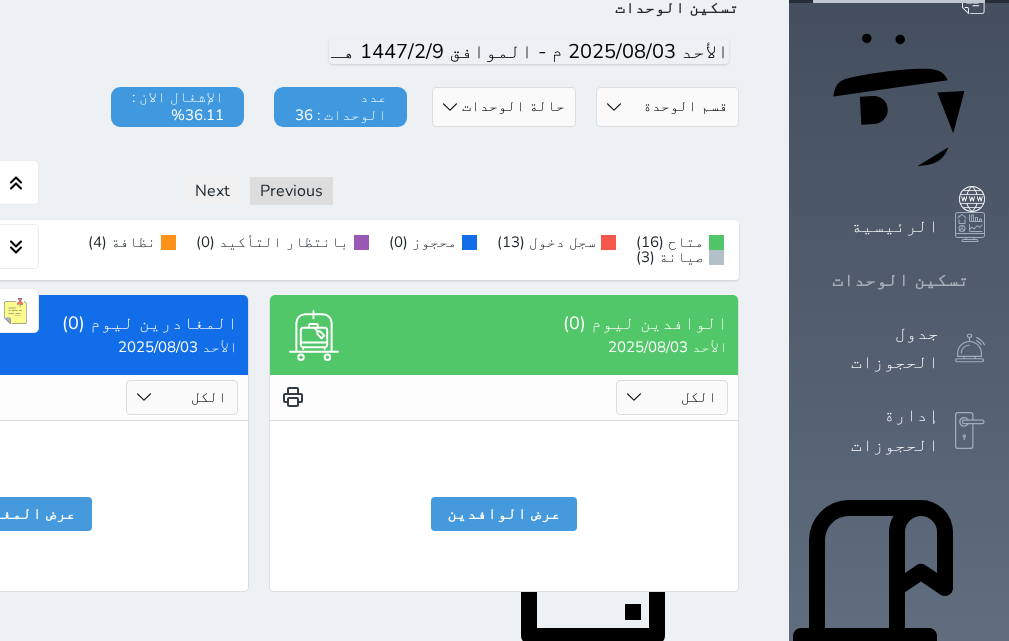 click on "تسكين الوحدات" at bounding box center (900, 280) 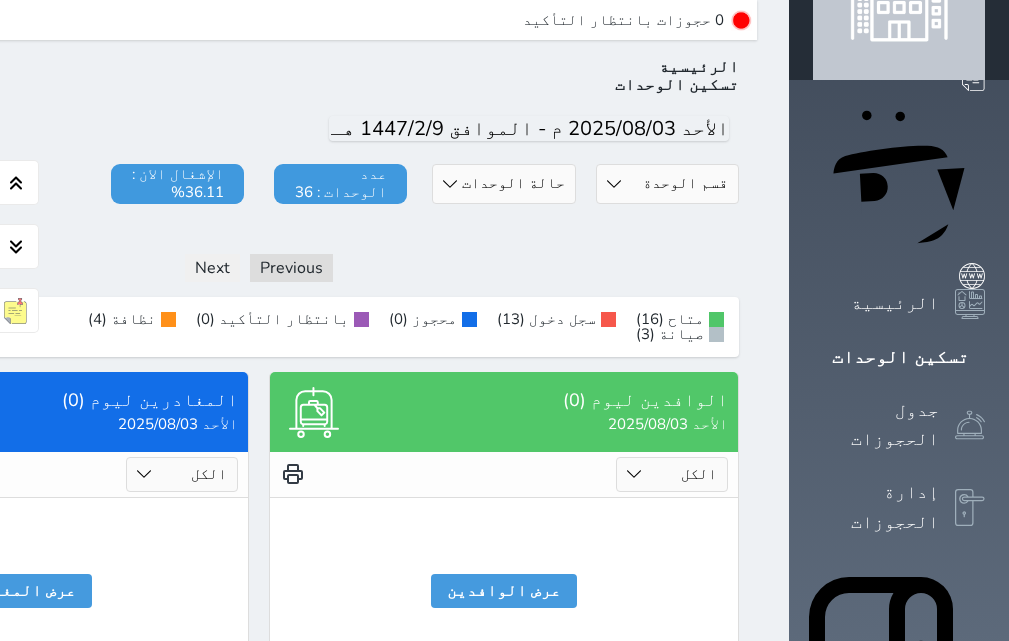 scroll, scrollTop: 0, scrollLeft: 0, axis: both 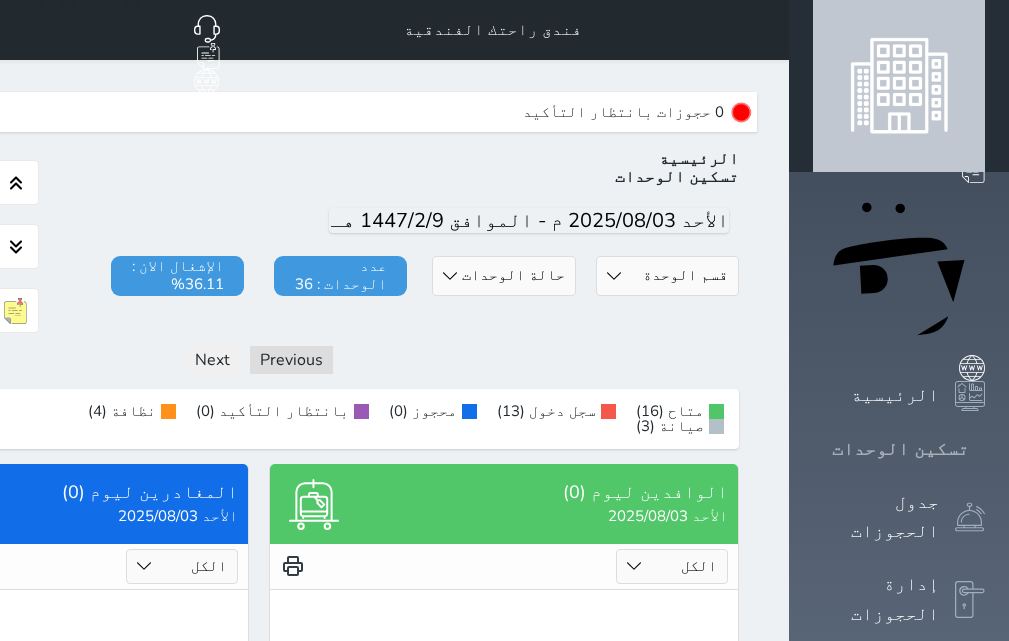 click on "تسكين الوحدات" at bounding box center (900, 449) 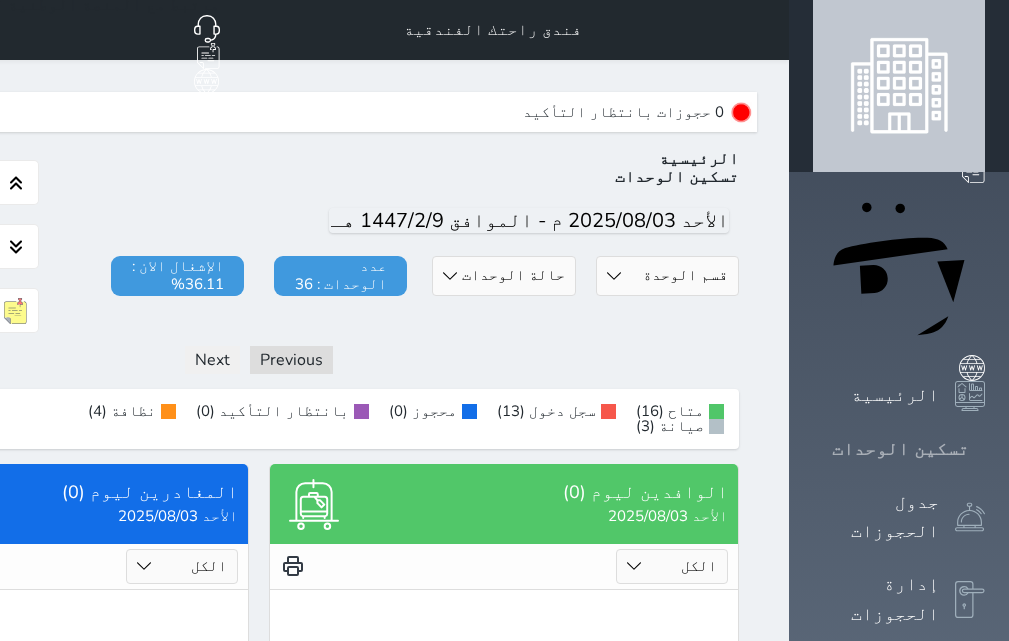 click on "تسكين الوحدات" at bounding box center (900, 449) 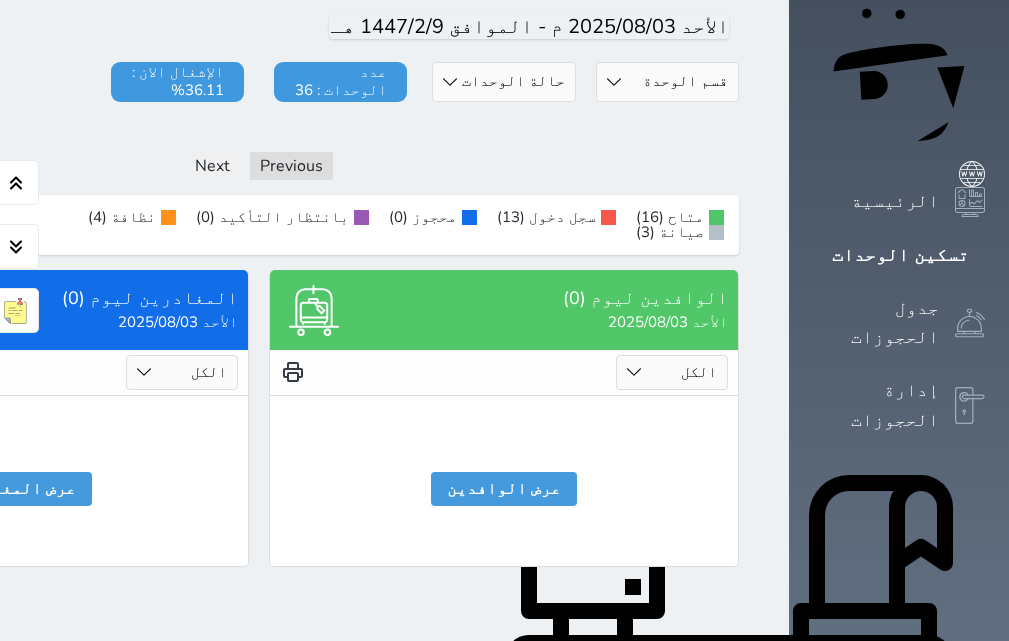 scroll, scrollTop: 0, scrollLeft: 0, axis: both 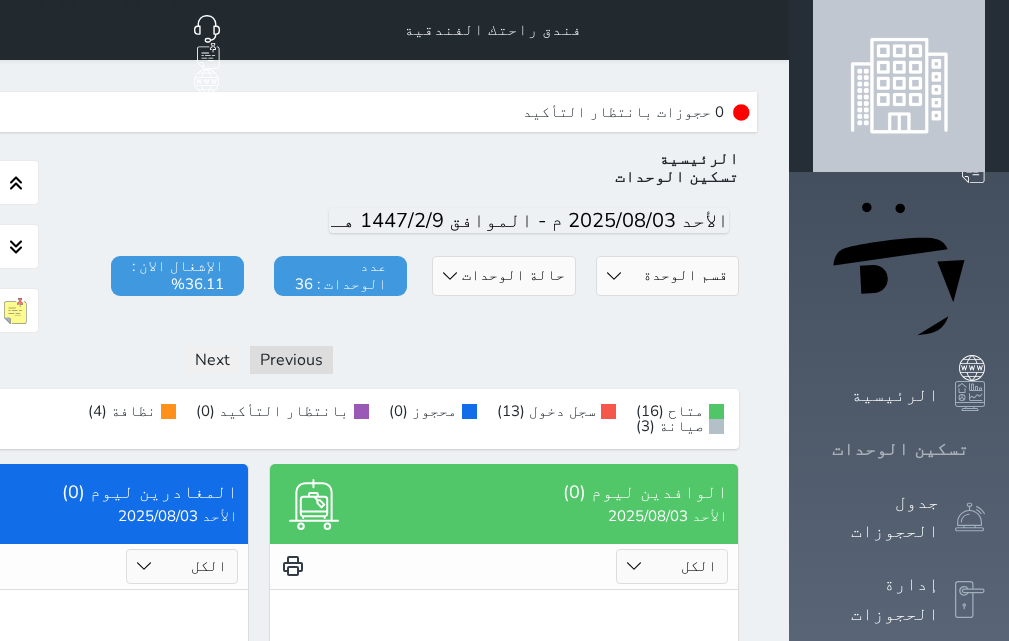 click on "تسكين الوحدات" at bounding box center [900, 449] 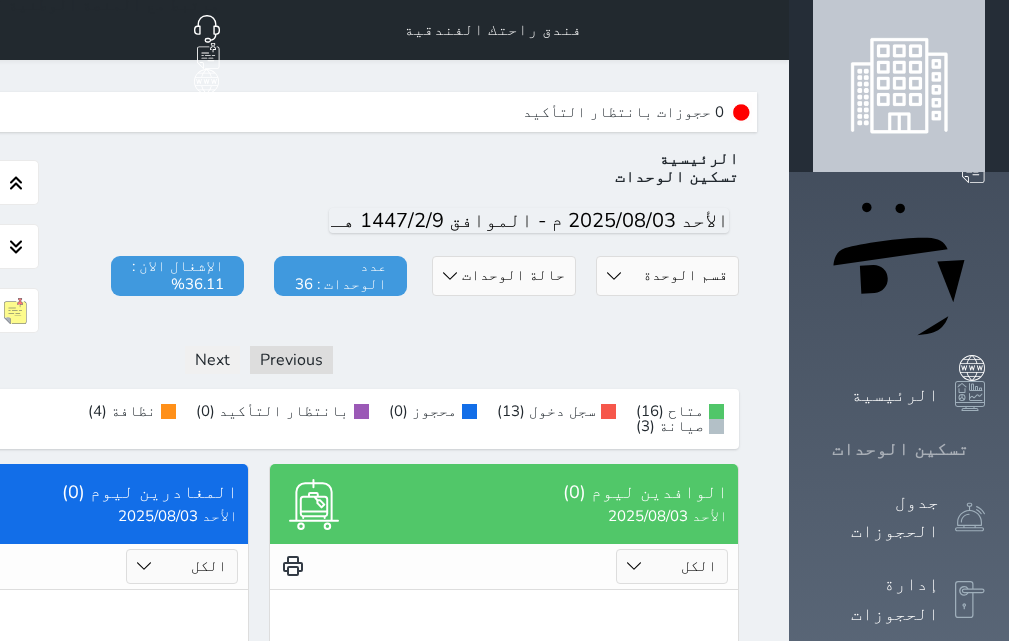 click on "تسكين الوحدات" at bounding box center [900, 449] 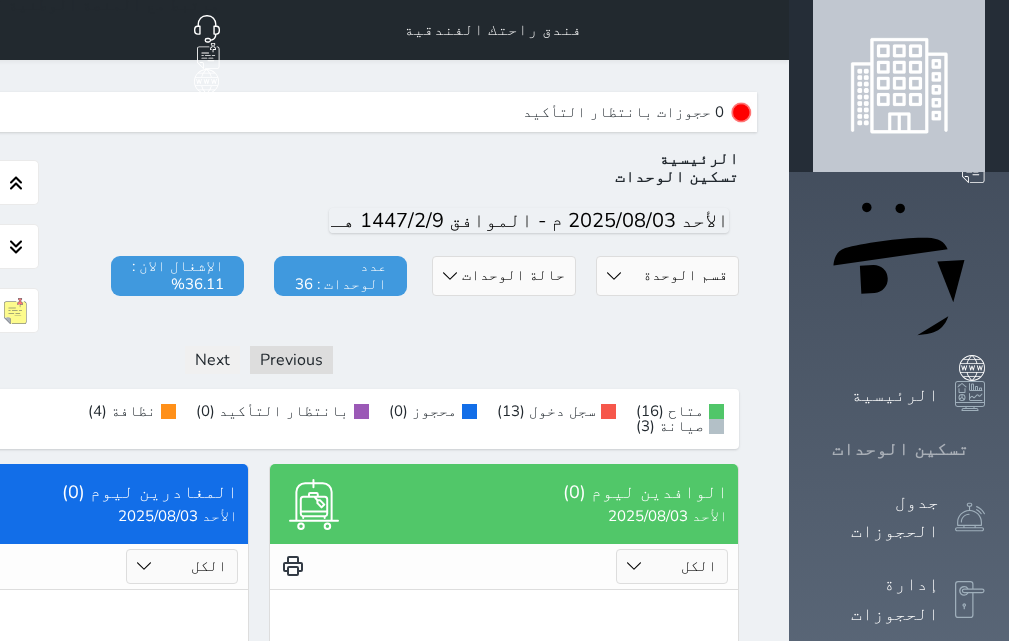 click on "تسكين الوحدات" at bounding box center (900, 449) 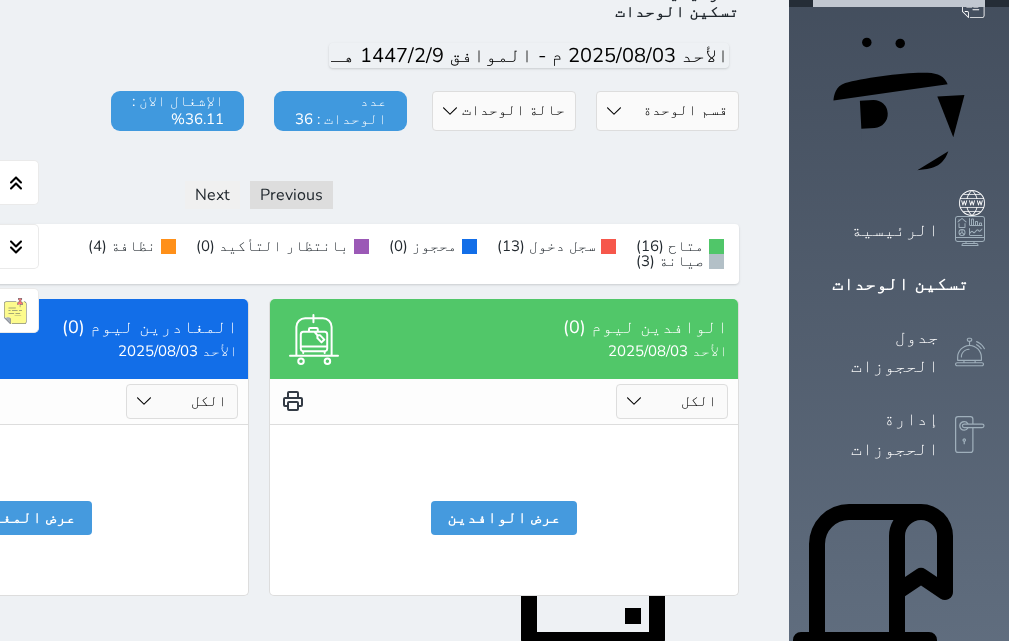 scroll, scrollTop: 0, scrollLeft: 0, axis: both 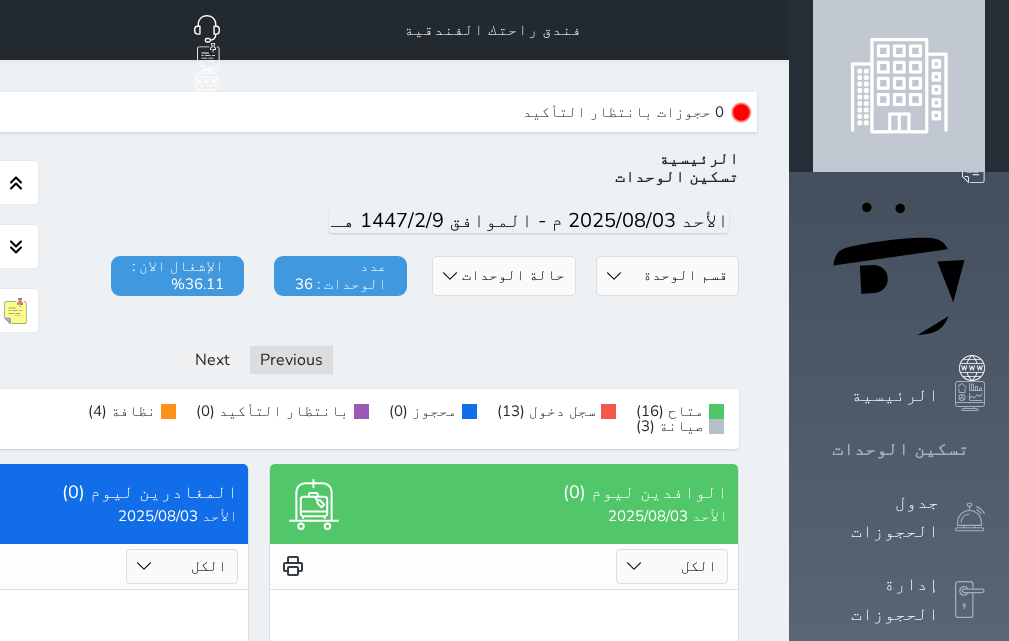 click on "تسكين الوحدات" at bounding box center (900, 449) 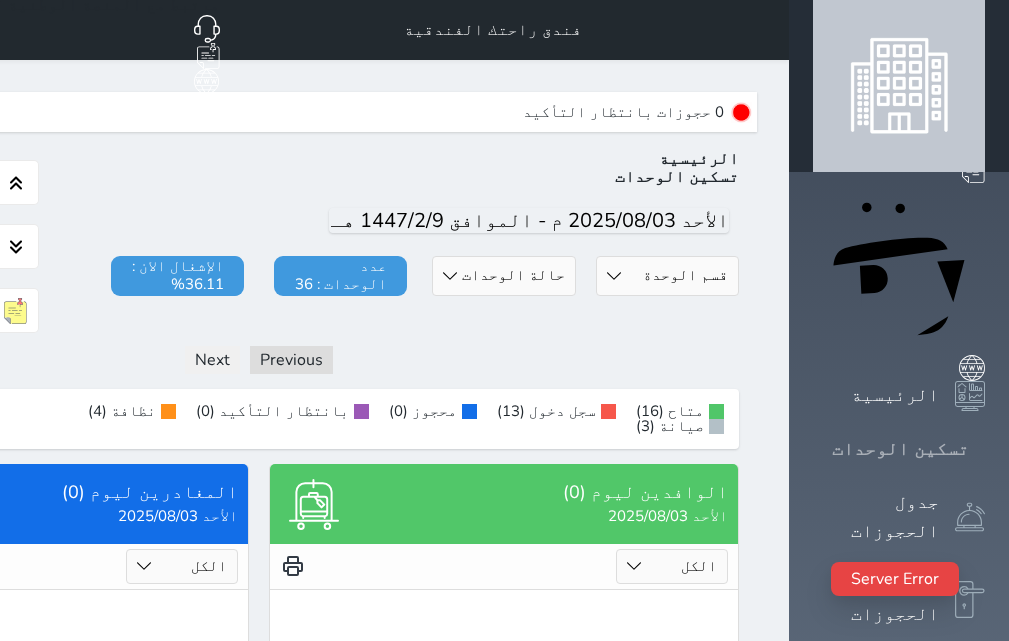 click on "تسكين الوحدات" at bounding box center [900, 449] 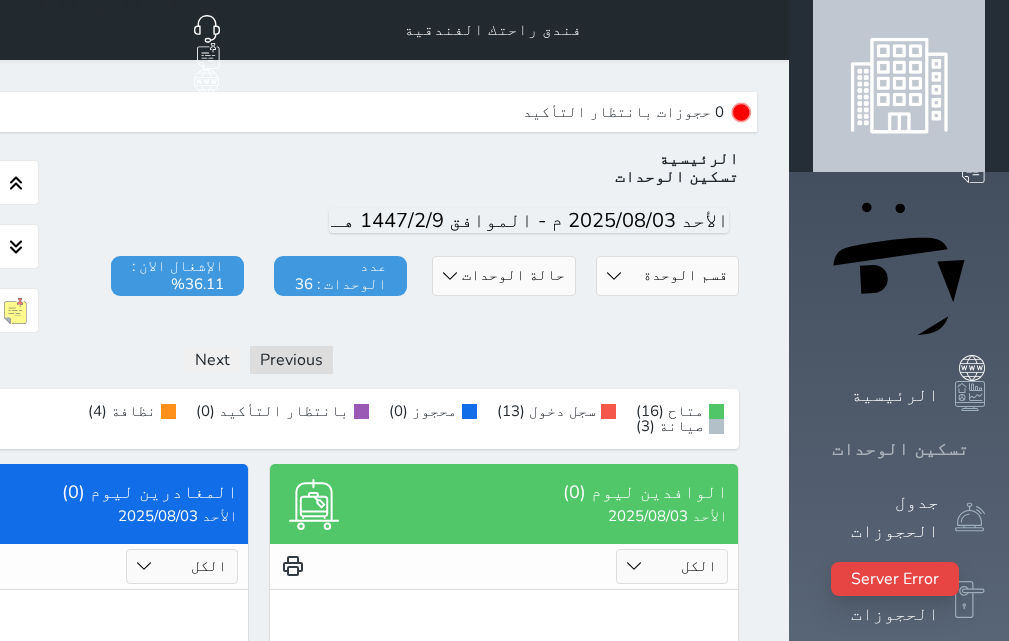click on "تسكين الوحدات" at bounding box center [900, 449] 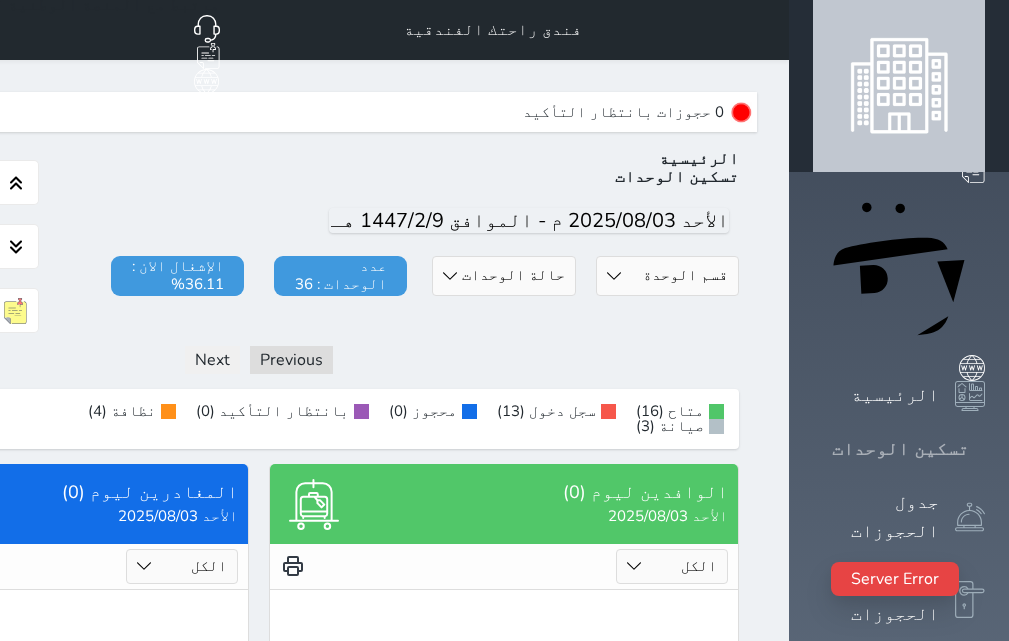 click on "تسكين الوحدات" at bounding box center (900, 449) 